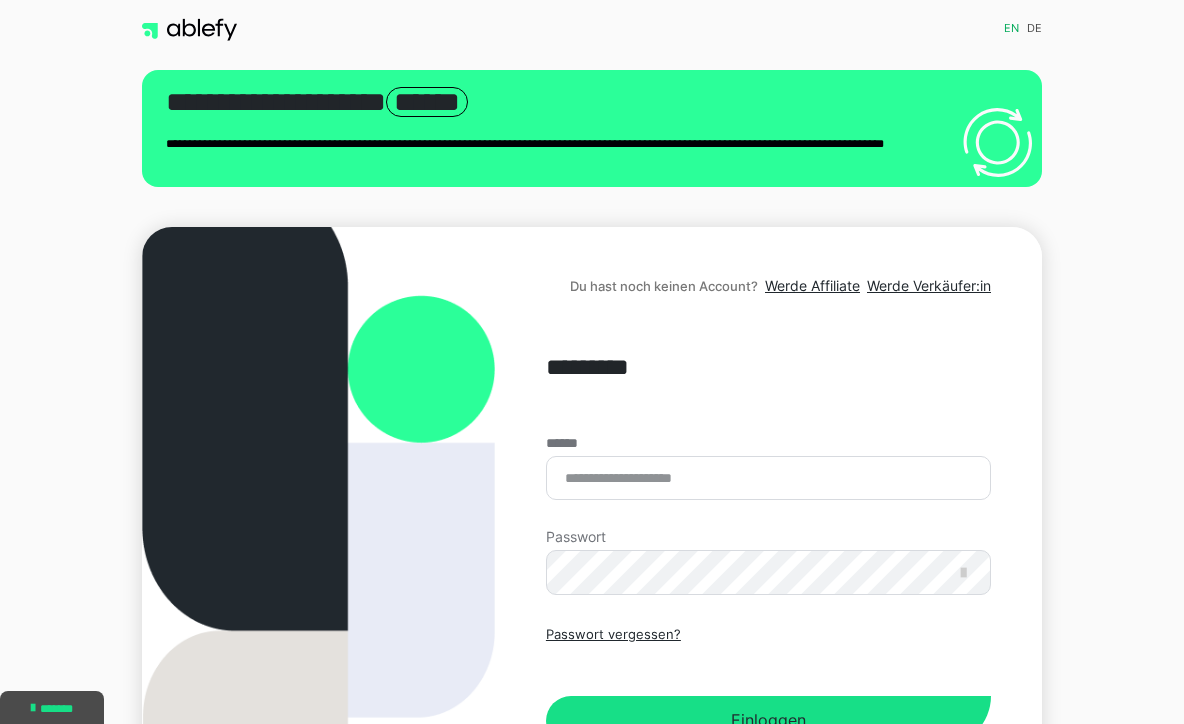 scroll, scrollTop: 0, scrollLeft: 0, axis: both 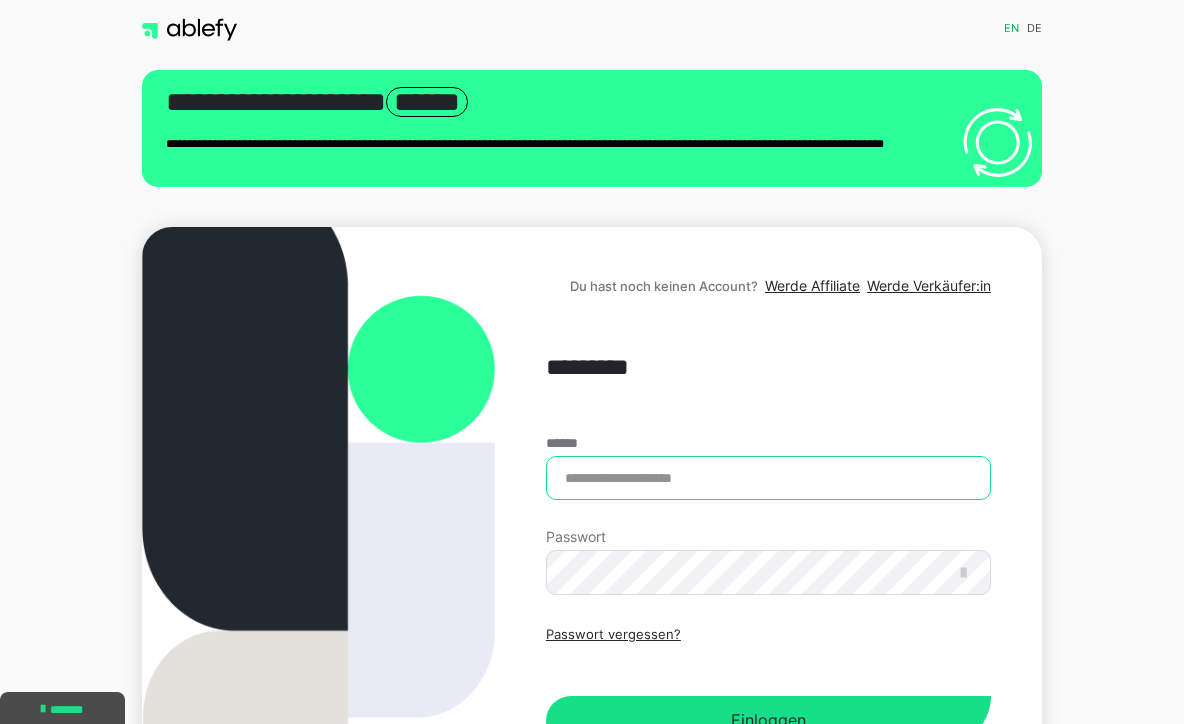 type on "**********" 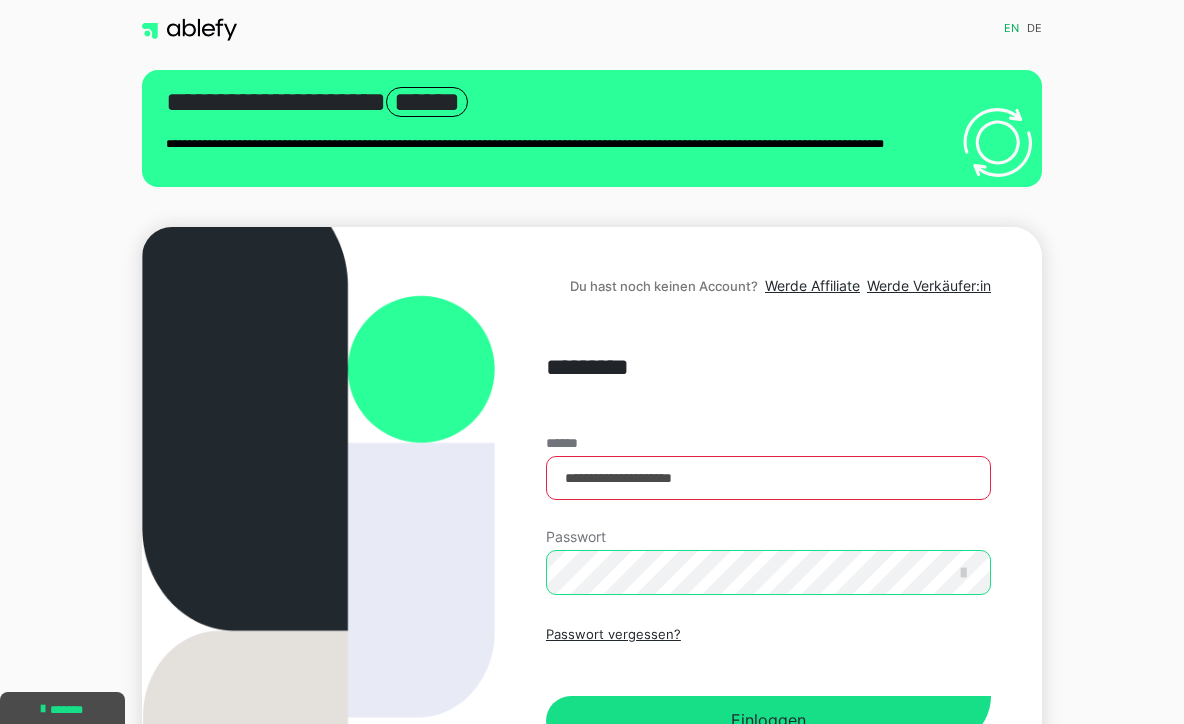 click on "Einloggen" at bounding box center [768, 721] 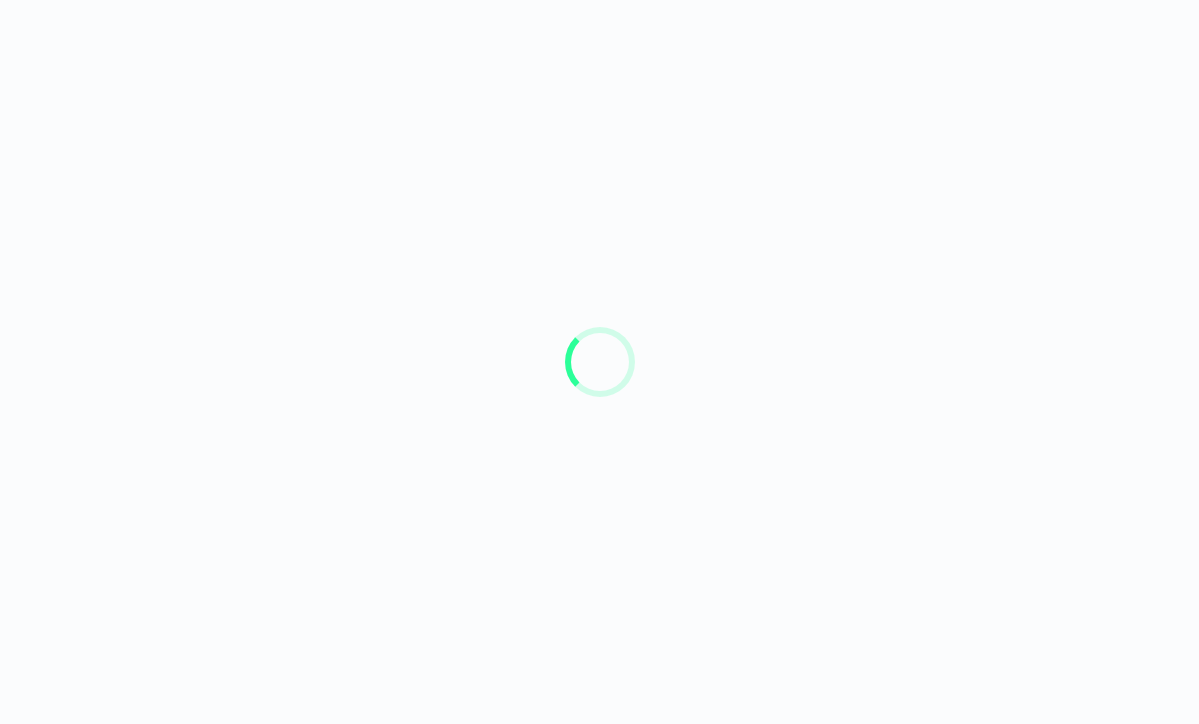 scroll, scrollTop: 0, scrollLeft: 0, axis: both 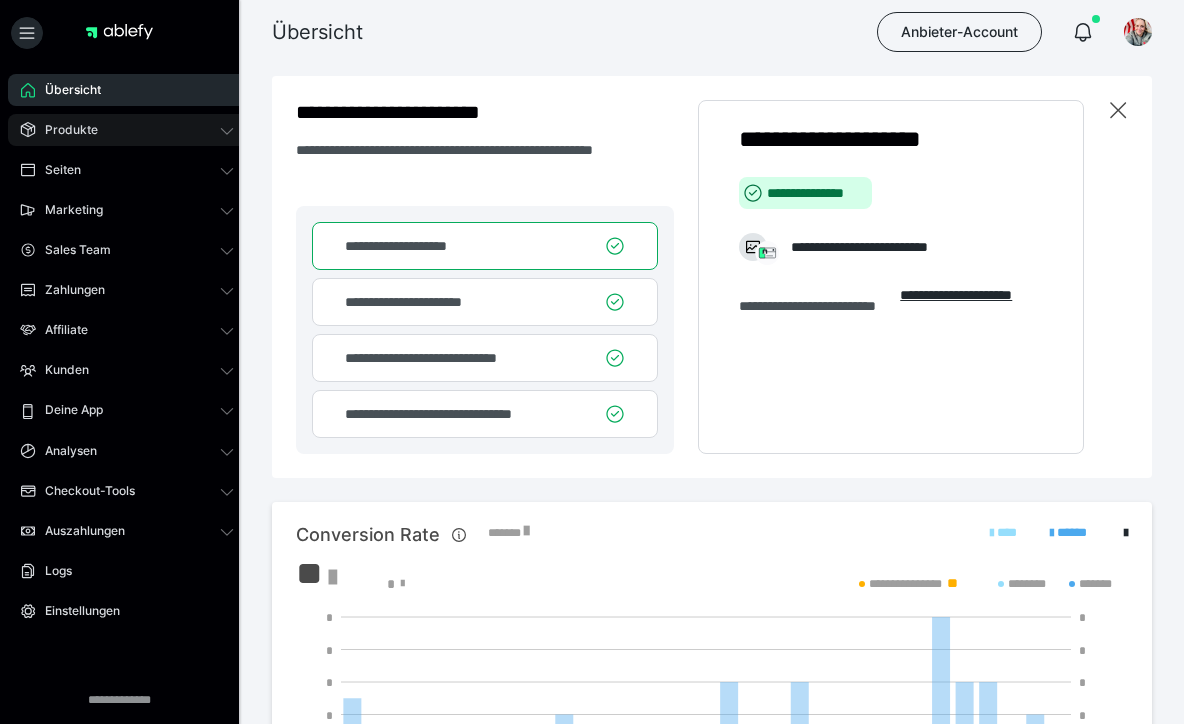 click on "Produkte" at bounding box center [64, 130] 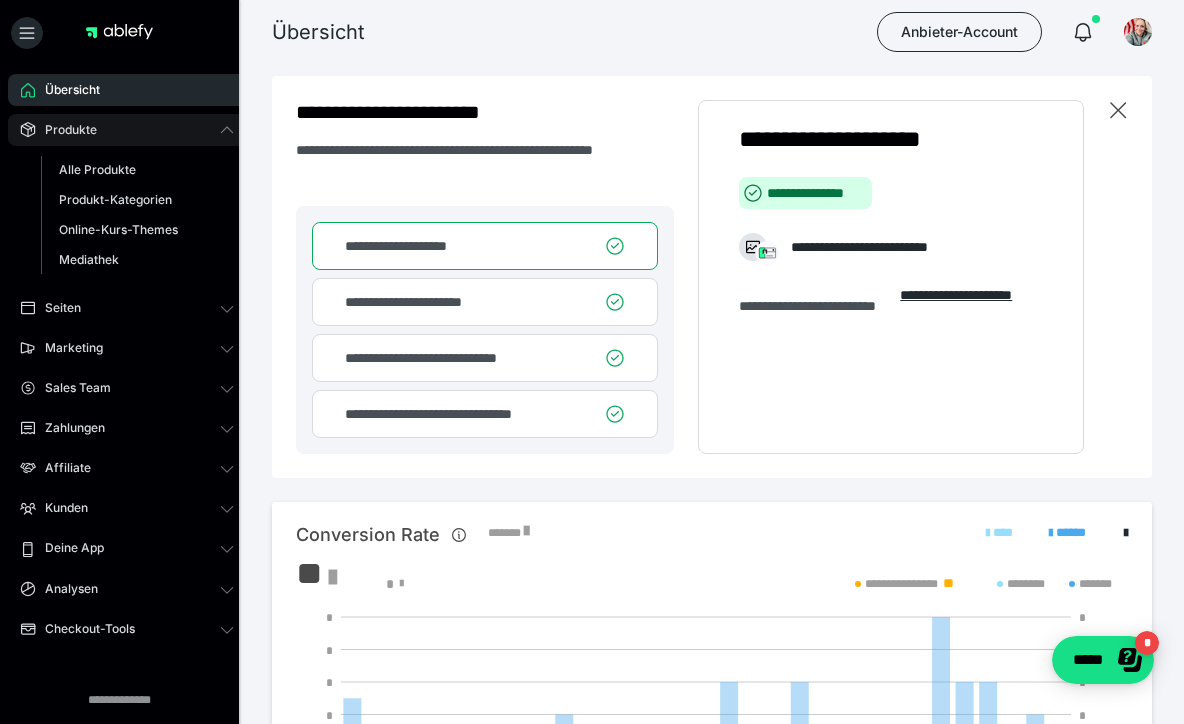 scroll, scrollTop: 0, scrollLeft: 0, axis: both 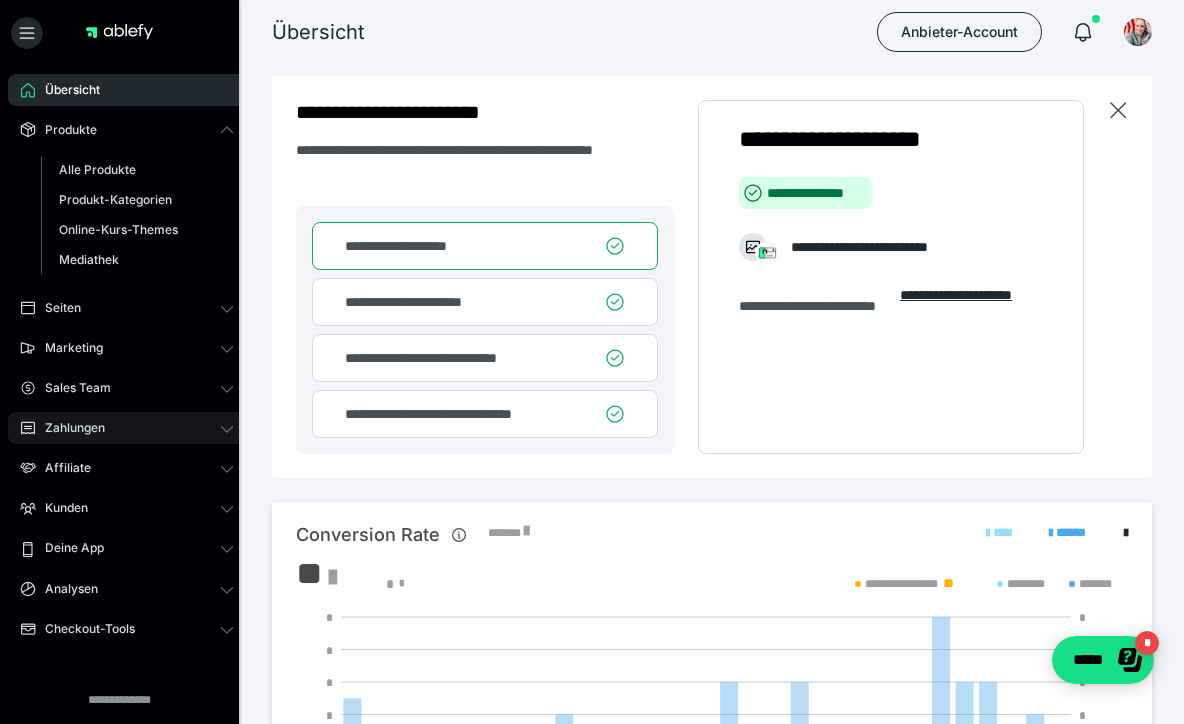 click on "Zahlungen" at bounding box center (68, 428) 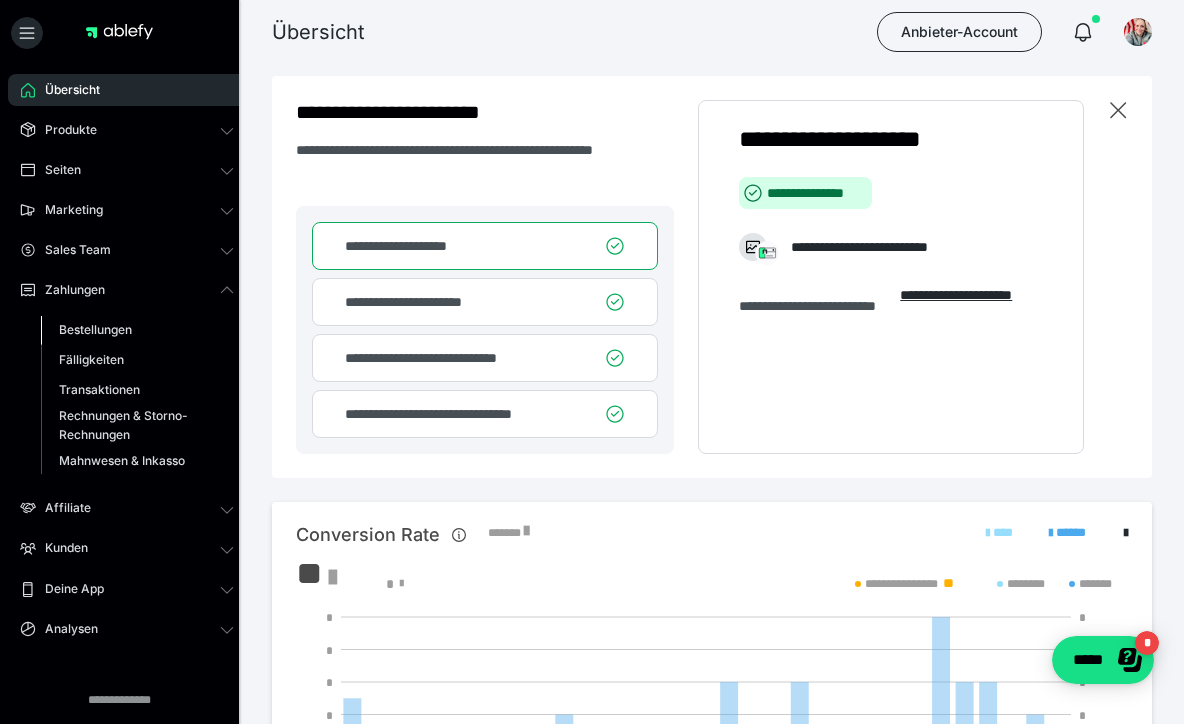 click on "Bestellungen" at bounding box center [95, 329] 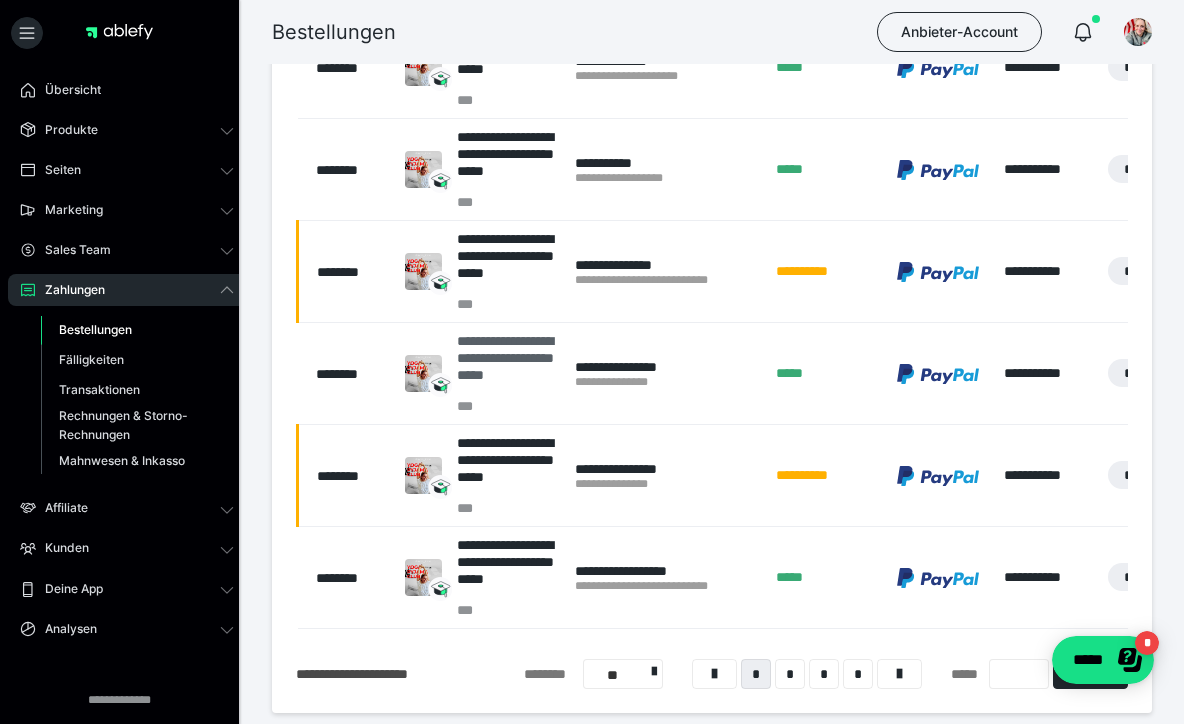 scroll, scrollTop: 985, scrollLeft: 0, axis: vertical 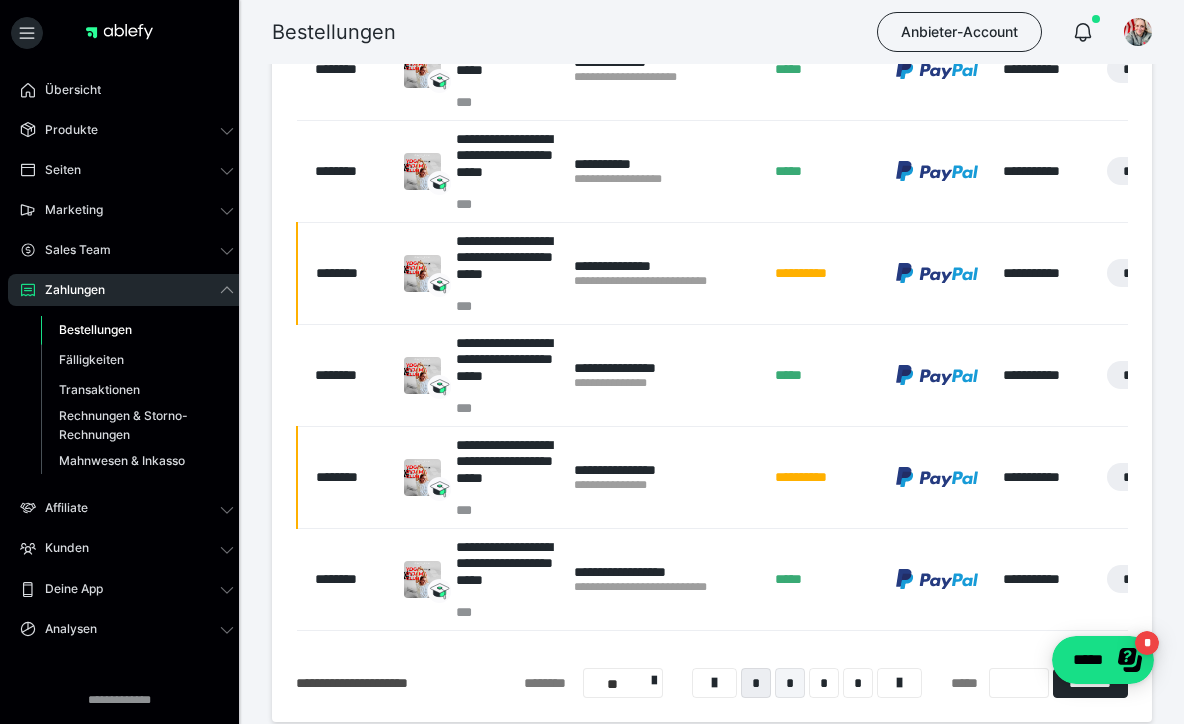 click on "*" at bounding box center [790, 683] 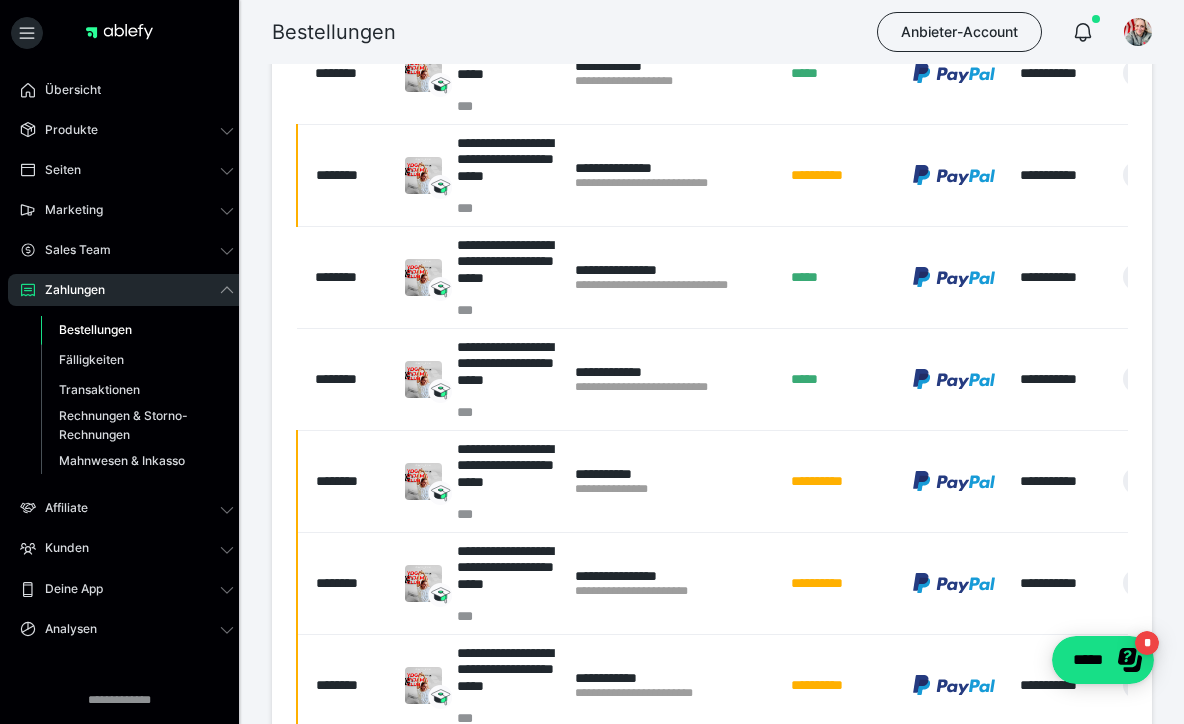 scroll, scrollTop: 581, scrollLeft: 0, axis: vertical 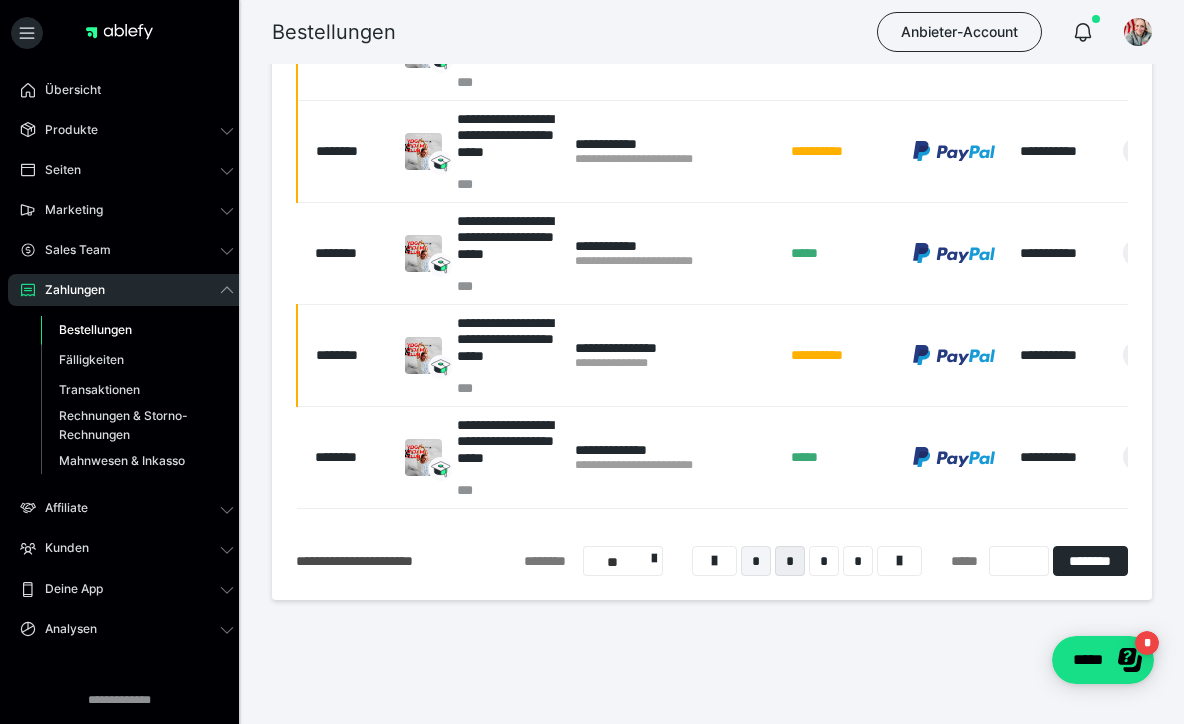 click on "*" at bounding box center [756, 561] 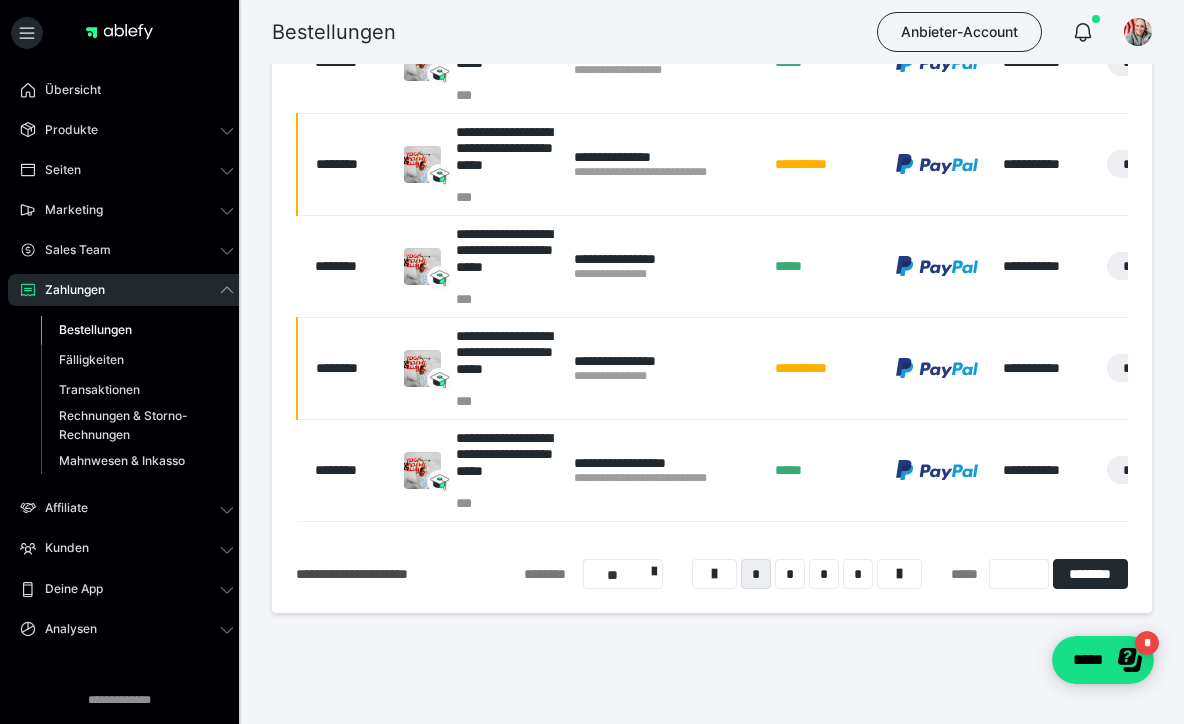 scroll, scrollTop: 1094, scrollLeft: 0, axis: vertical 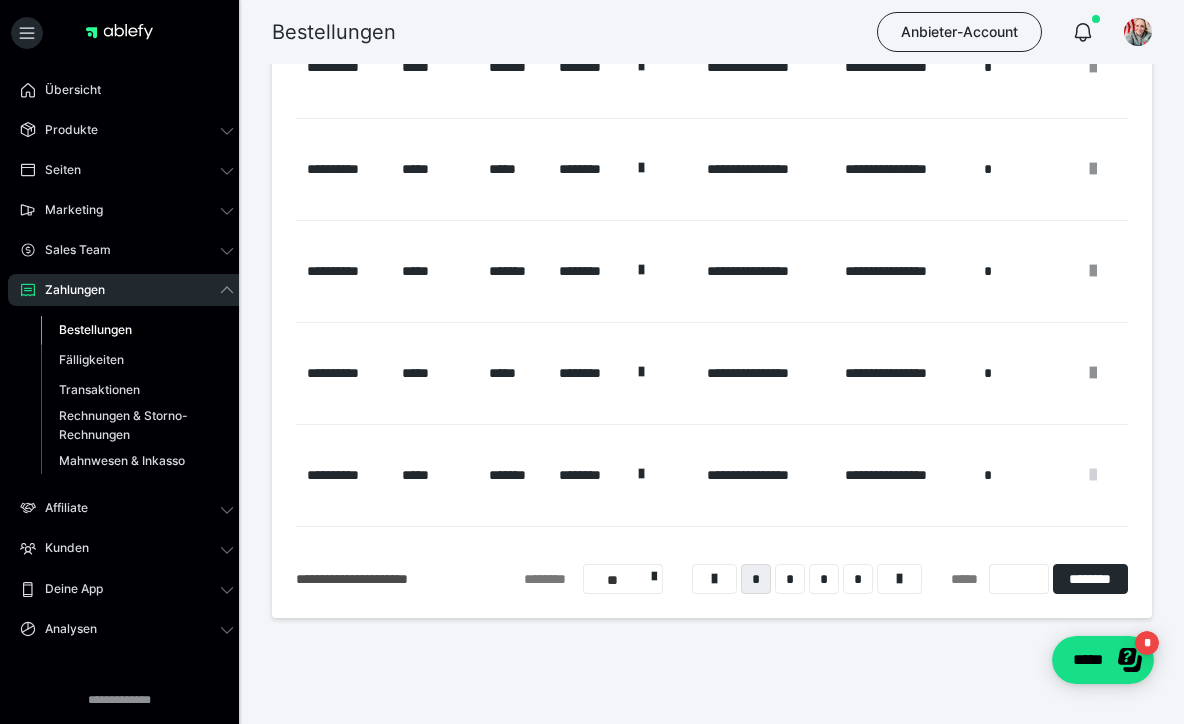click at bounding box center [1093, 475] 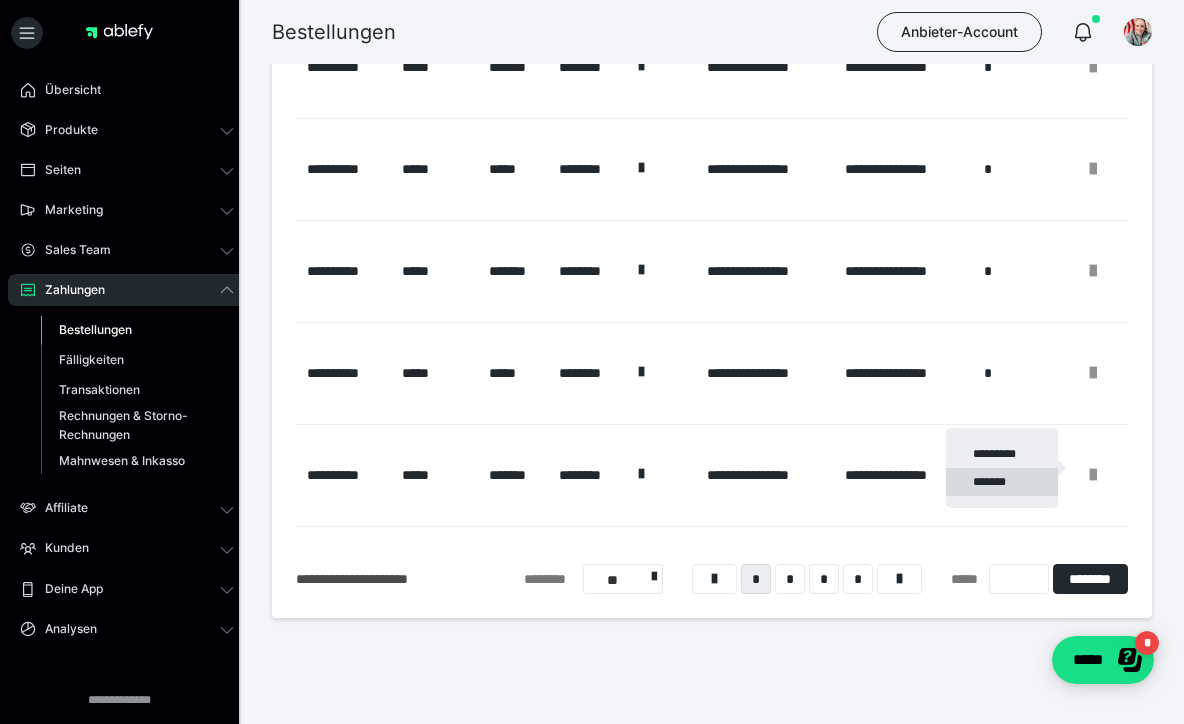 click on "*******" at bounding box center [1002, 482] 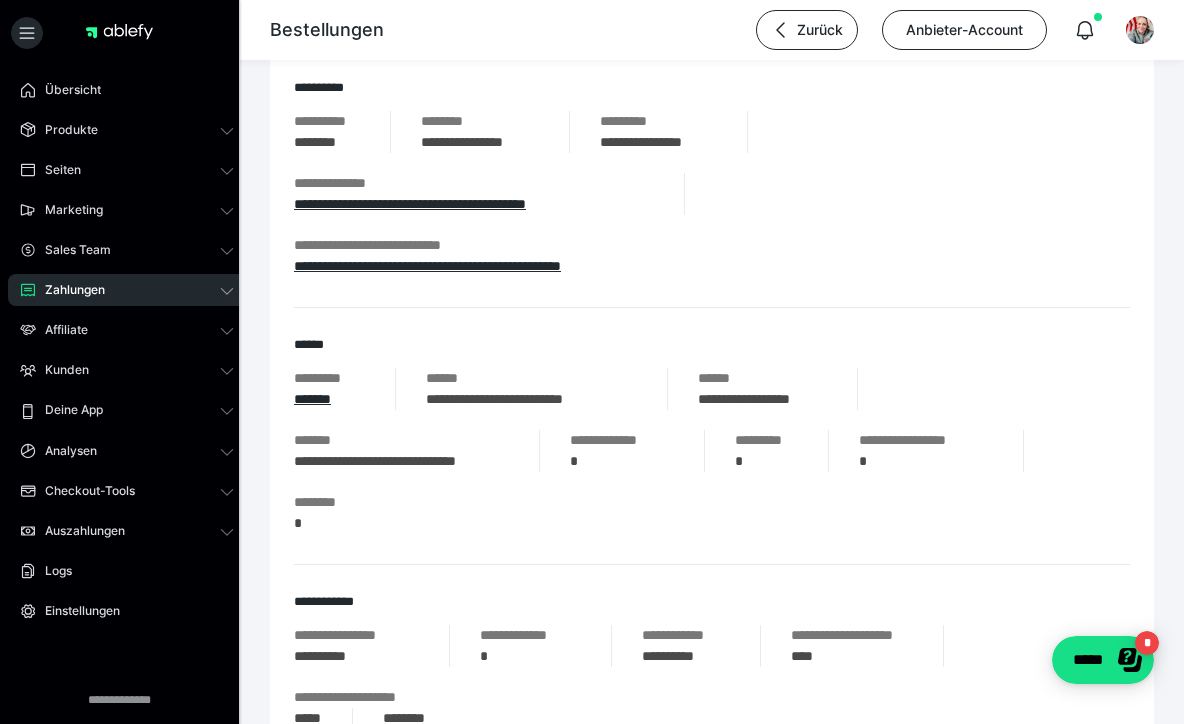 scroll, scrollTop: 314, scrollLeft: 0, axis: vertical 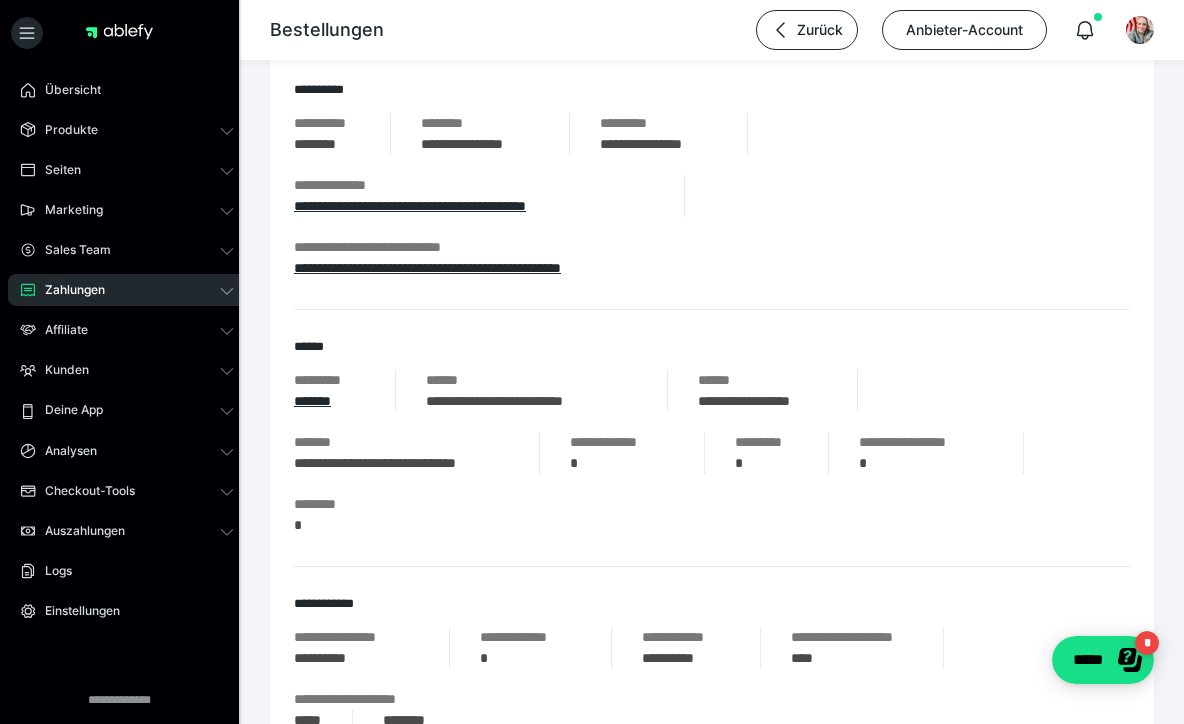 click on "Zahlungen" at bounding box center (68, 290) 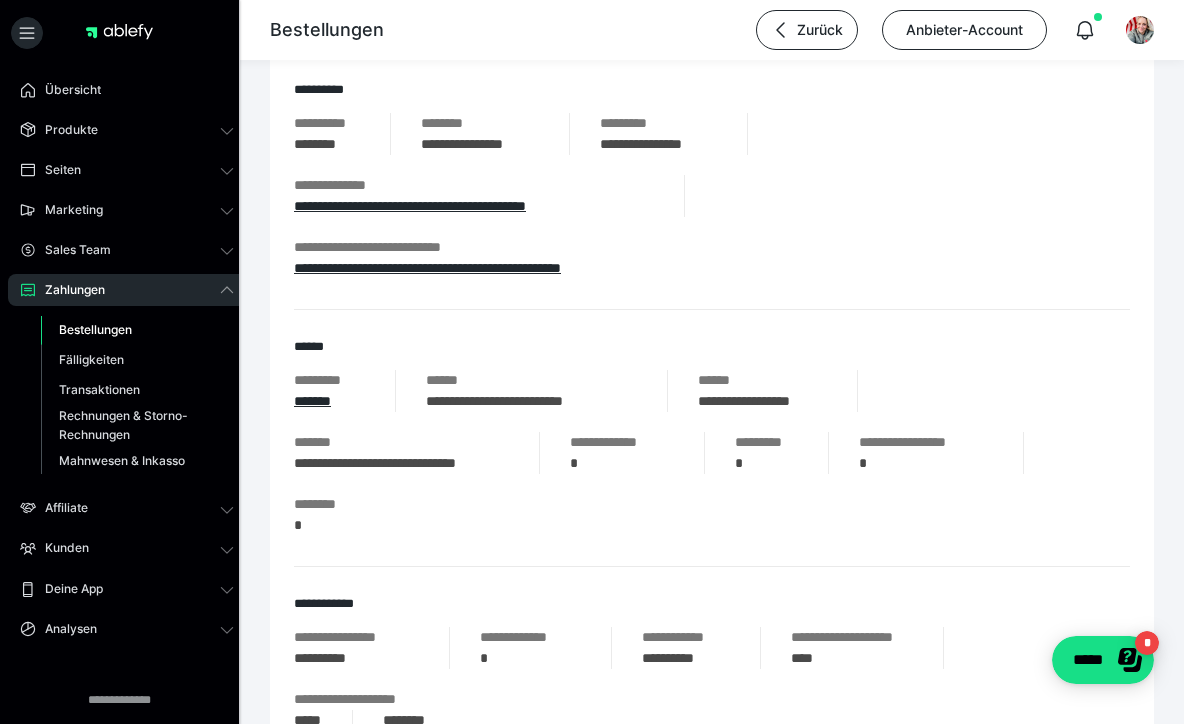 click on "Bestellungen" at bounding box center [95, 329] 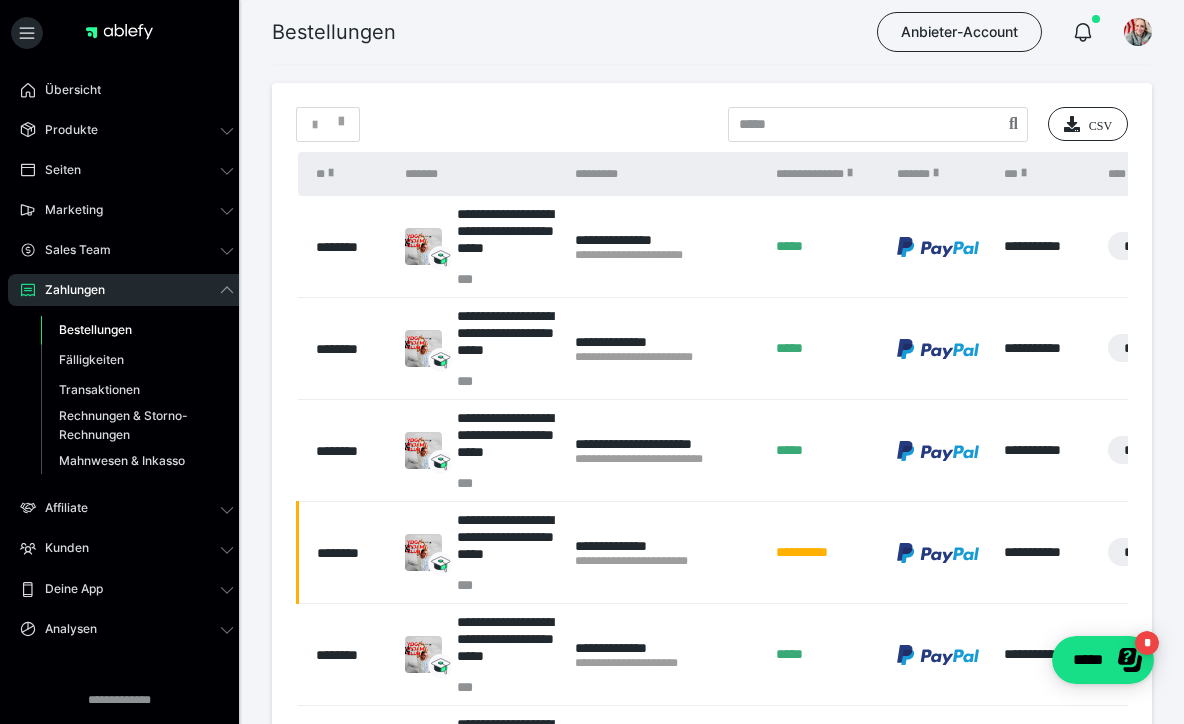 scroll, scrollTop: 706, scrollLeft: 0, axis: vertical 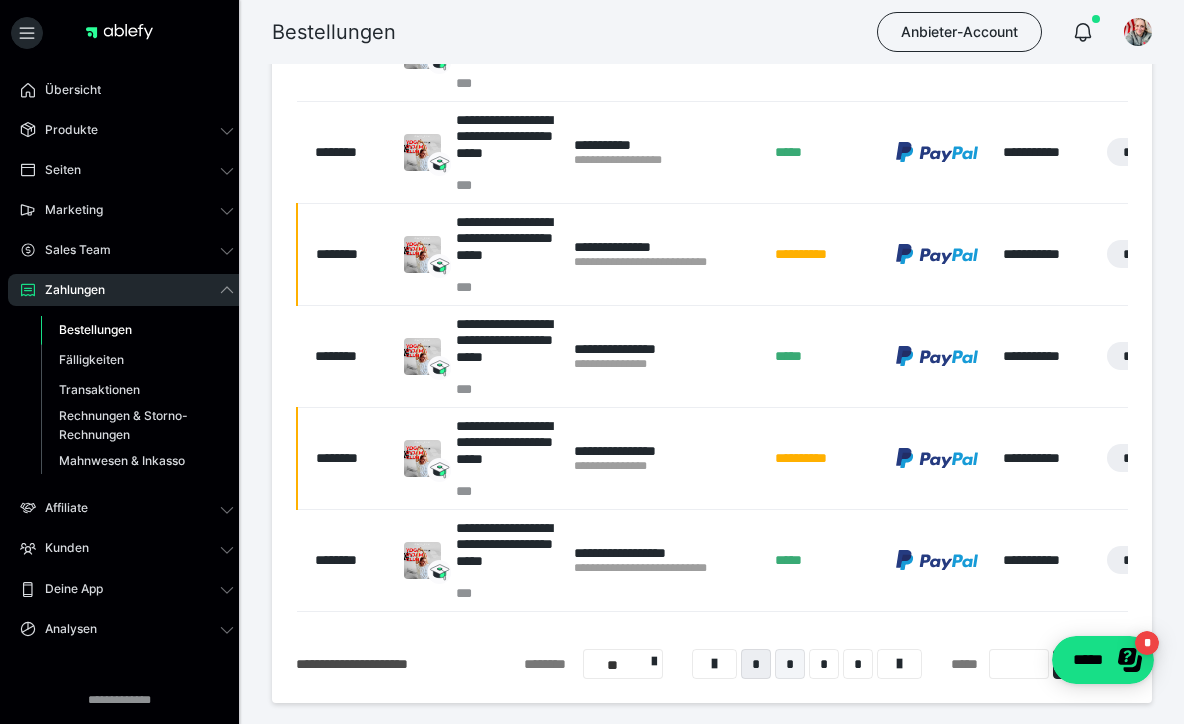 click on "*" at bounding box center (790, 664) 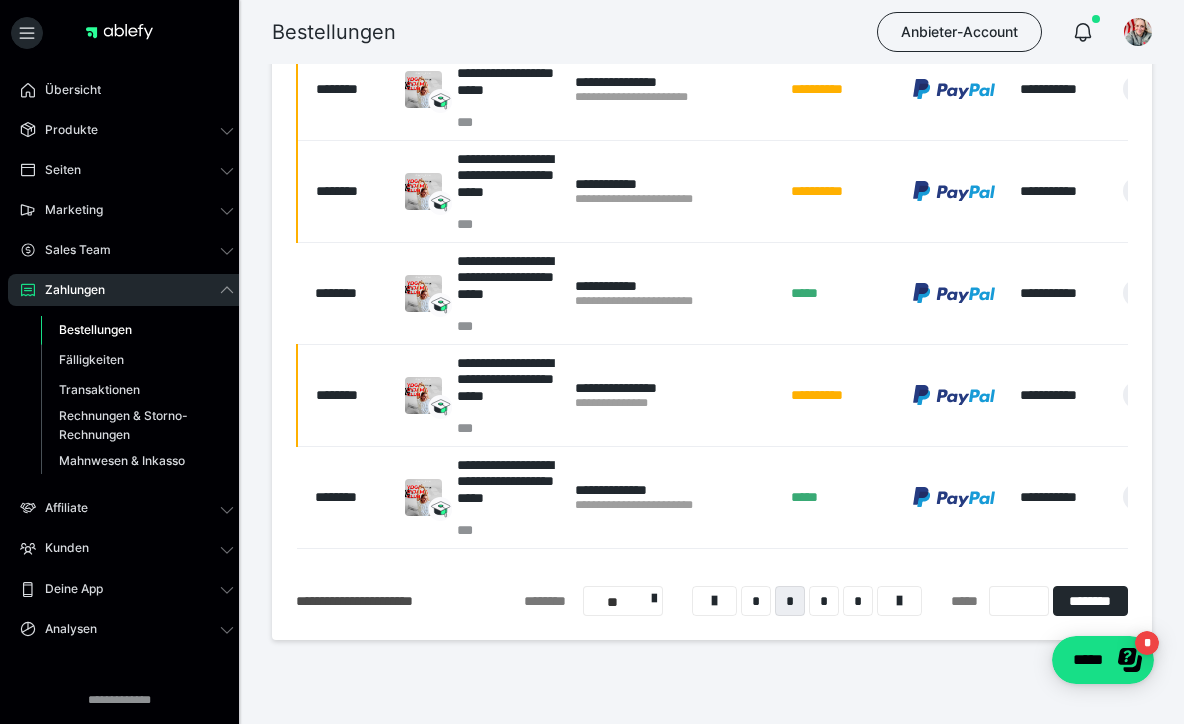 scroll, scrollTop: 1069, scrollLeft: 0, axis: vertical 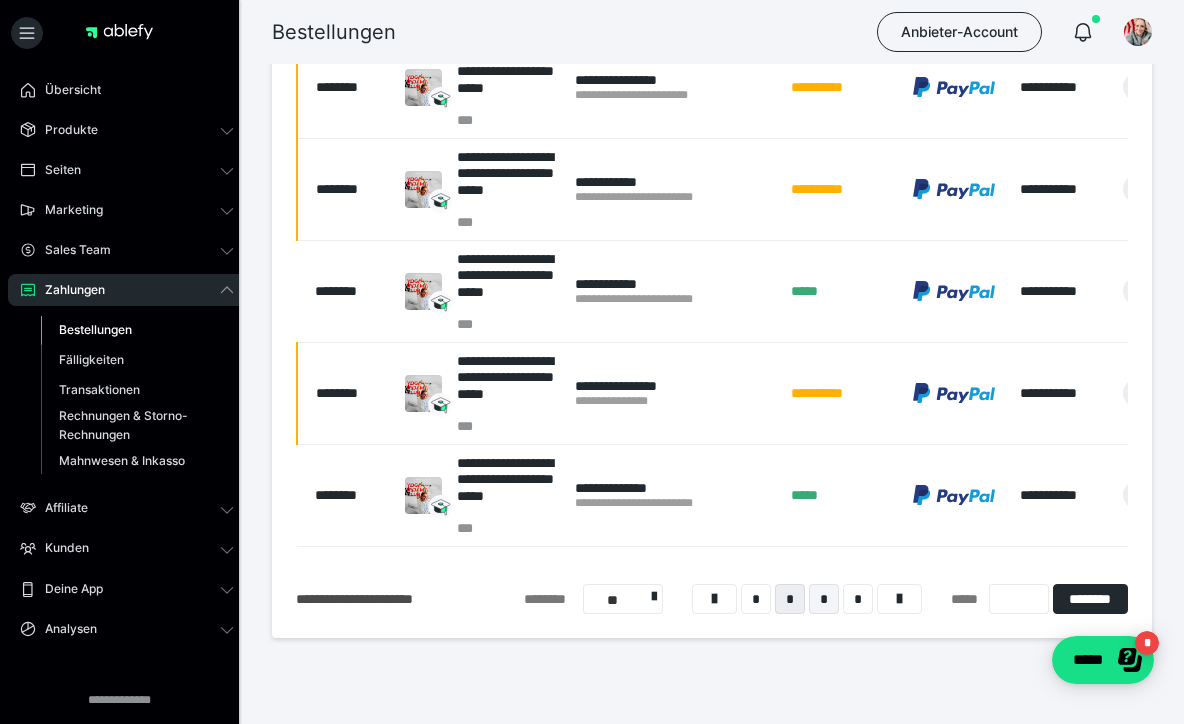 click on "*" at bounding box center (824, 599) 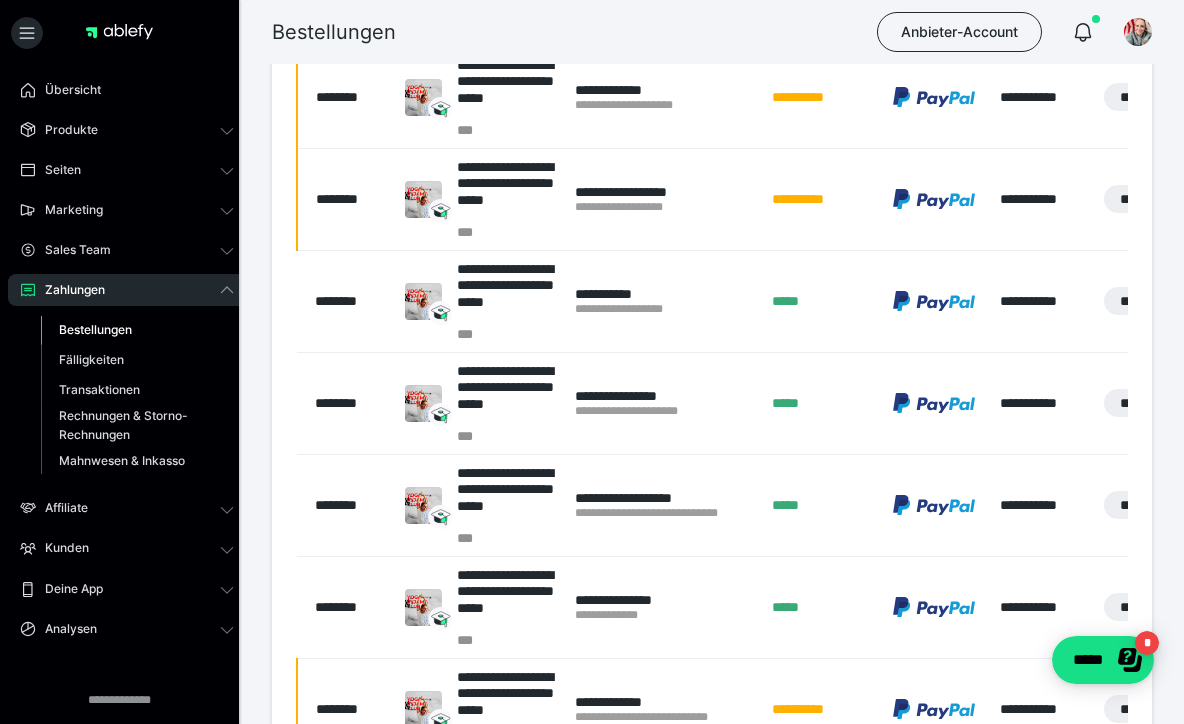 scroll, scrollTop: 653, scrollLeft: 1, axis: both 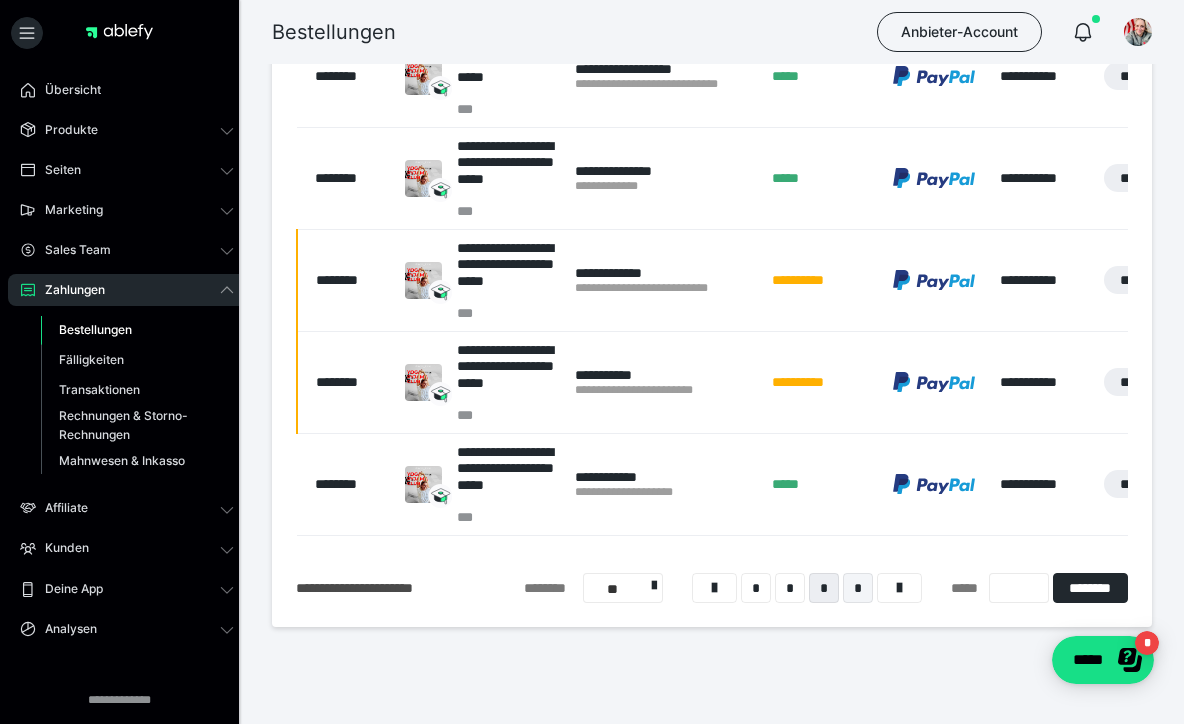 click on "*" at bounding box center (858, 588) 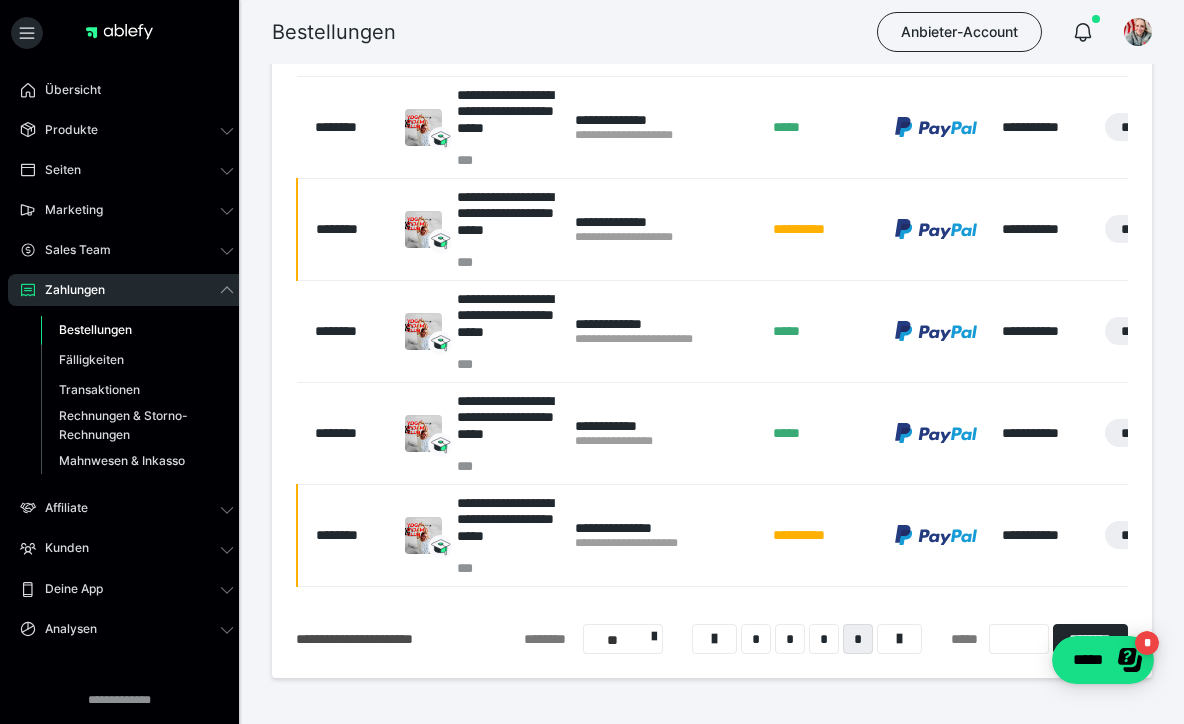 scroll, scrollTop: 1028, scrollLeft: 0, axis: vertical 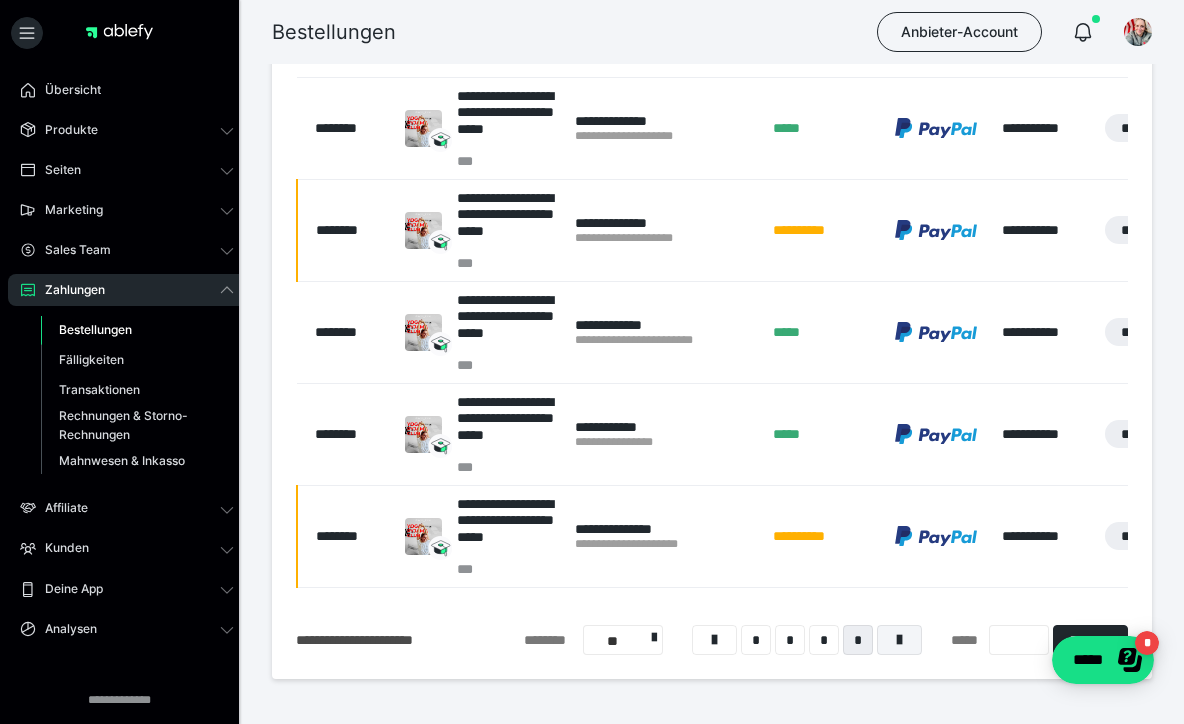 click at bounding box center (899, 640) 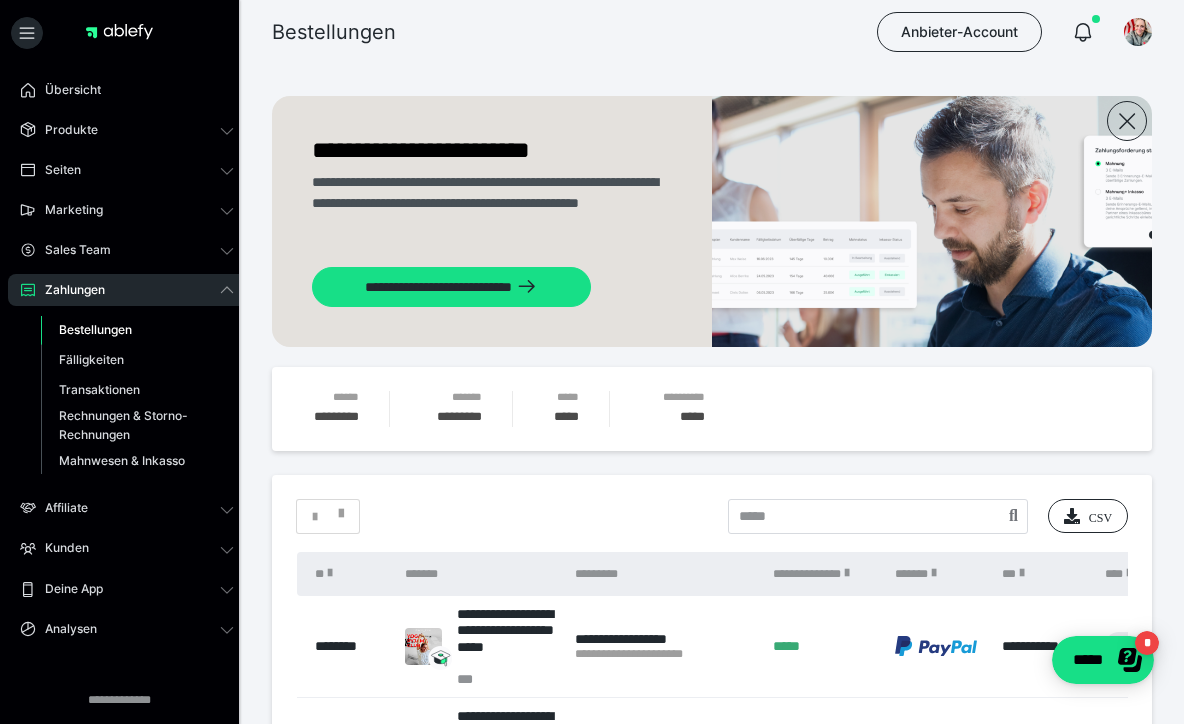 scroll, scrollTop: 0, scrollLeft: 0, axis: both 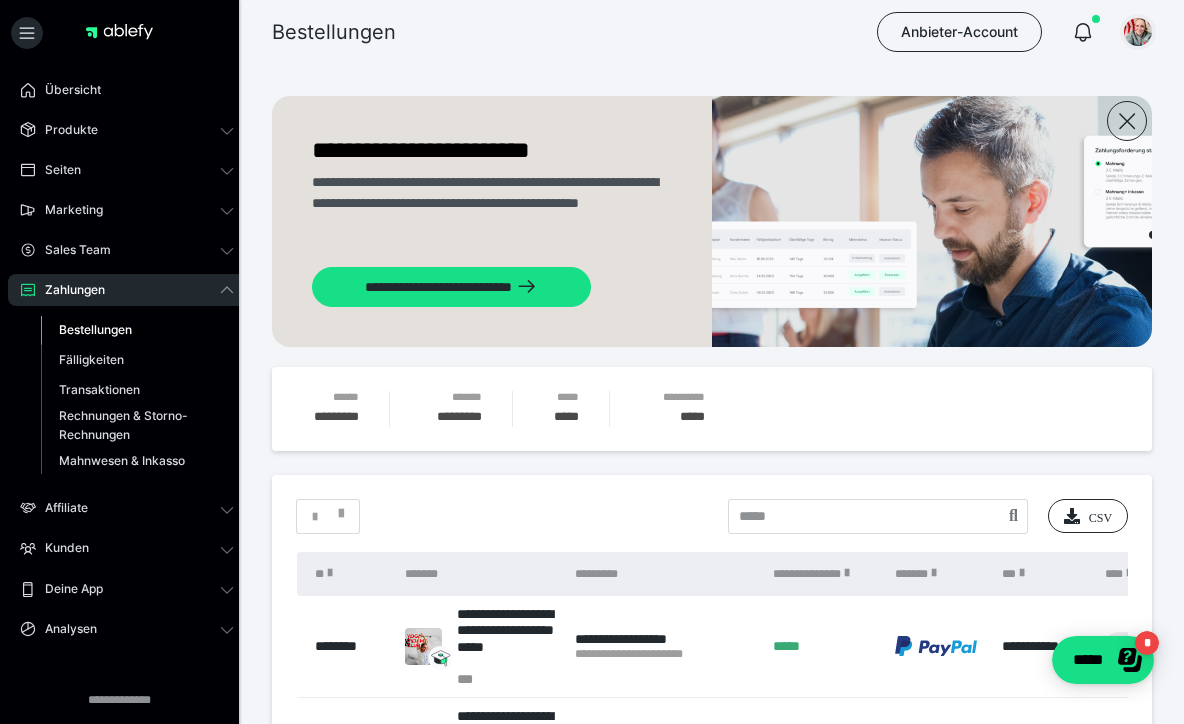 click at bounding box center [1138, 32] 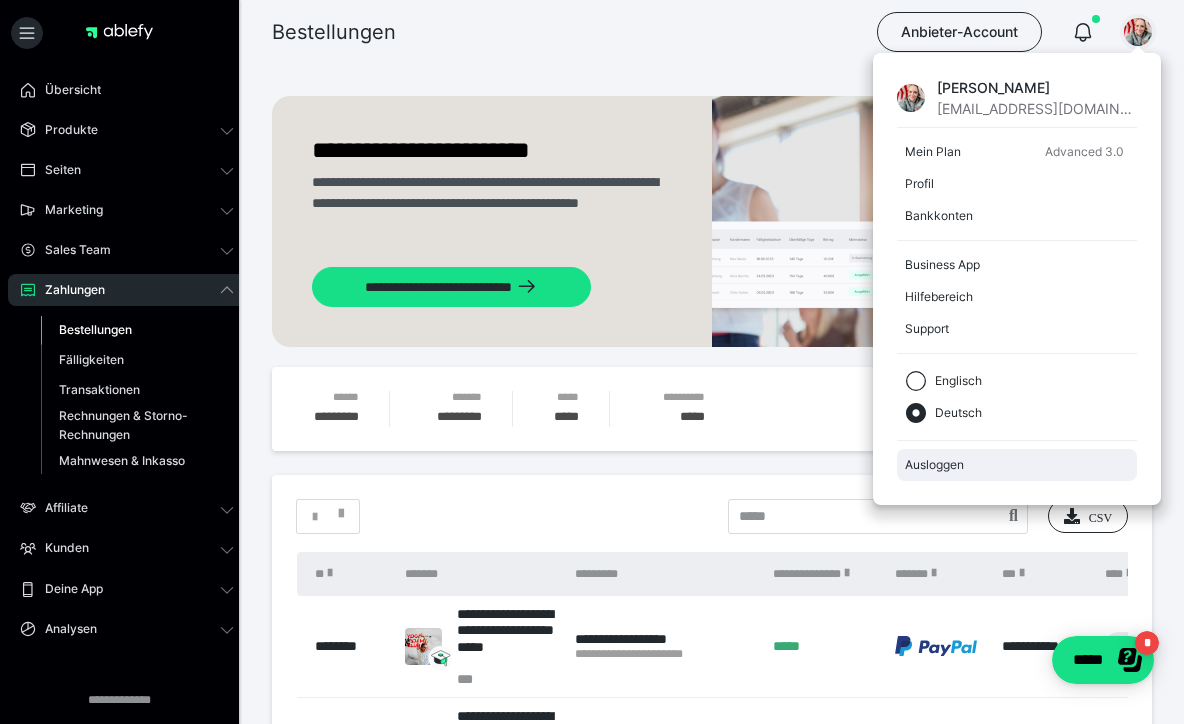 click on "Ausloggen" at bounding box center (1017, 465) 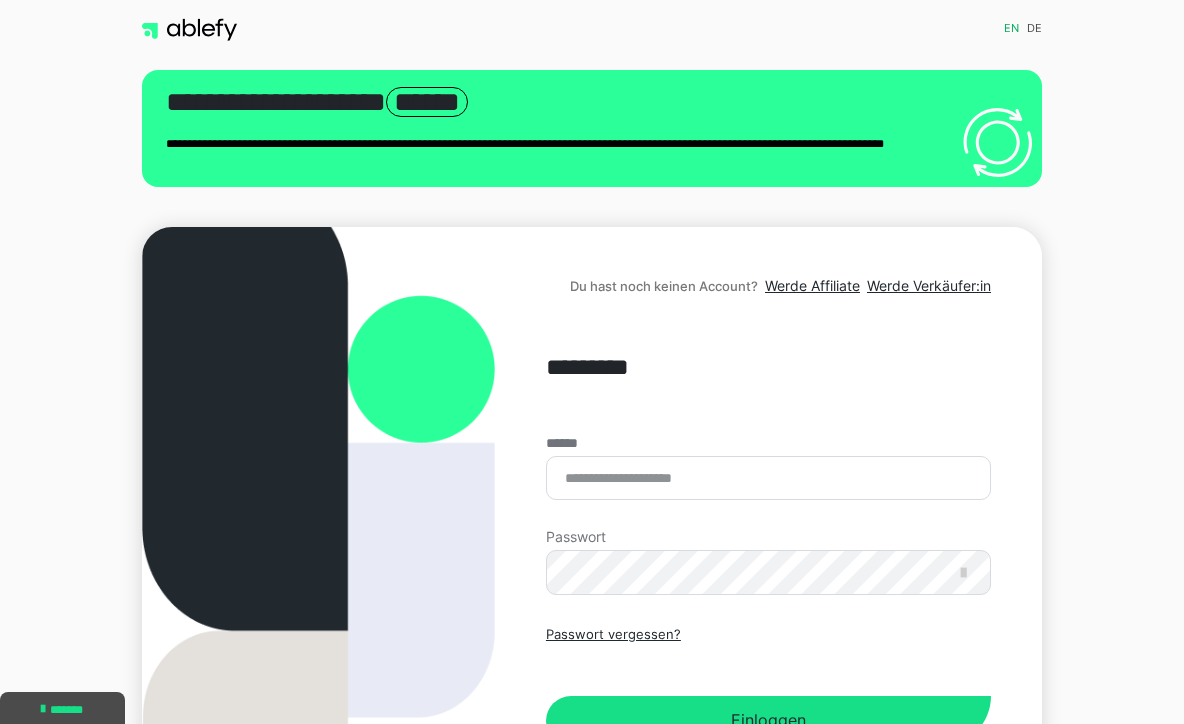 scroll, scrollTop: 0, scrollLeft: 0, axis: both 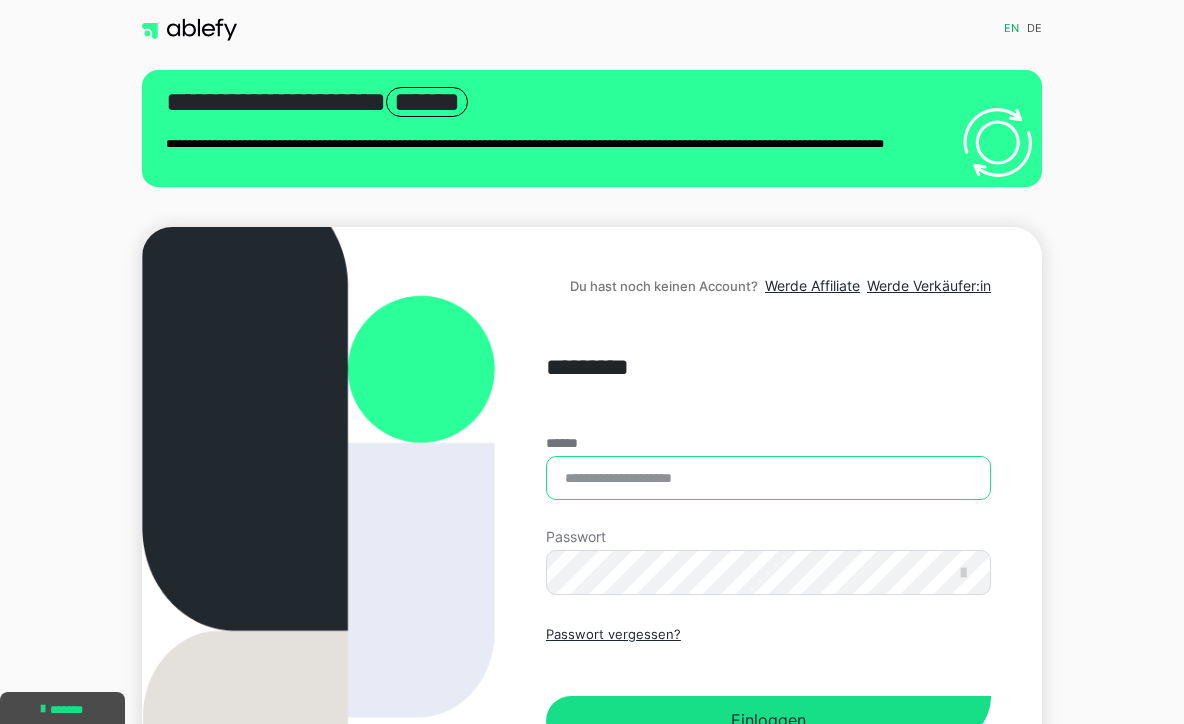 type on "**********" 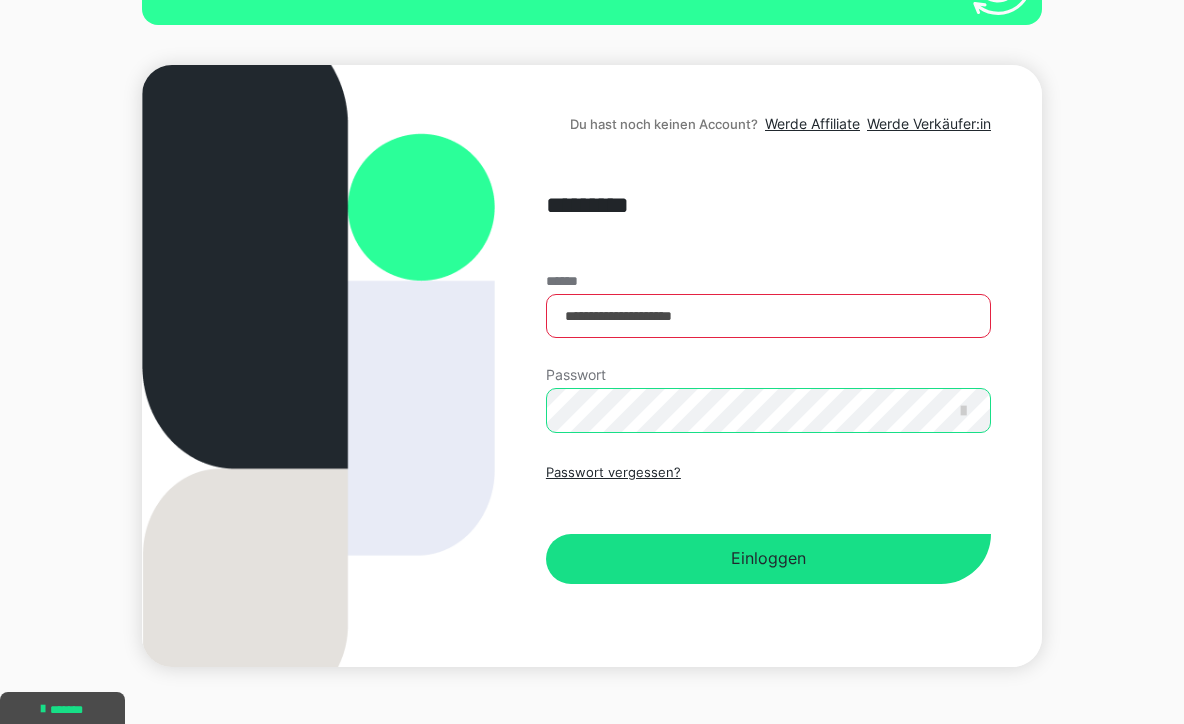 scroll, scrollTop: 163, scrollLeft: 0, axis: vertical 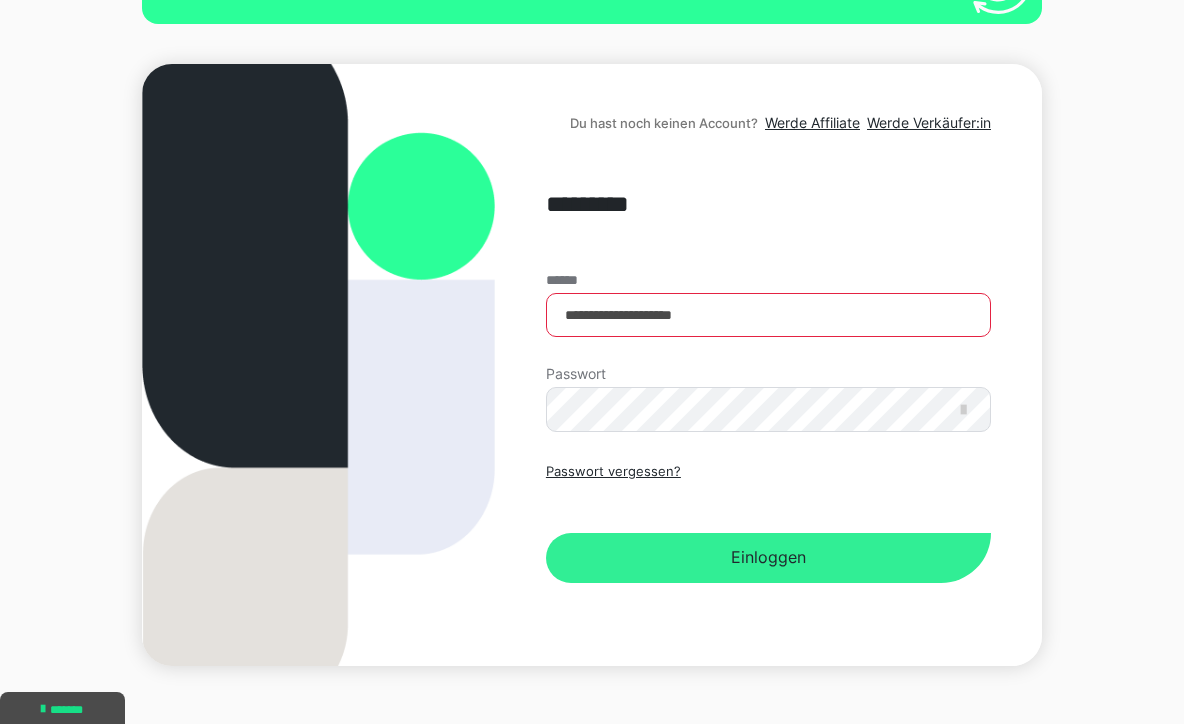click on "Einloggen" at bounding box center (768, 558) 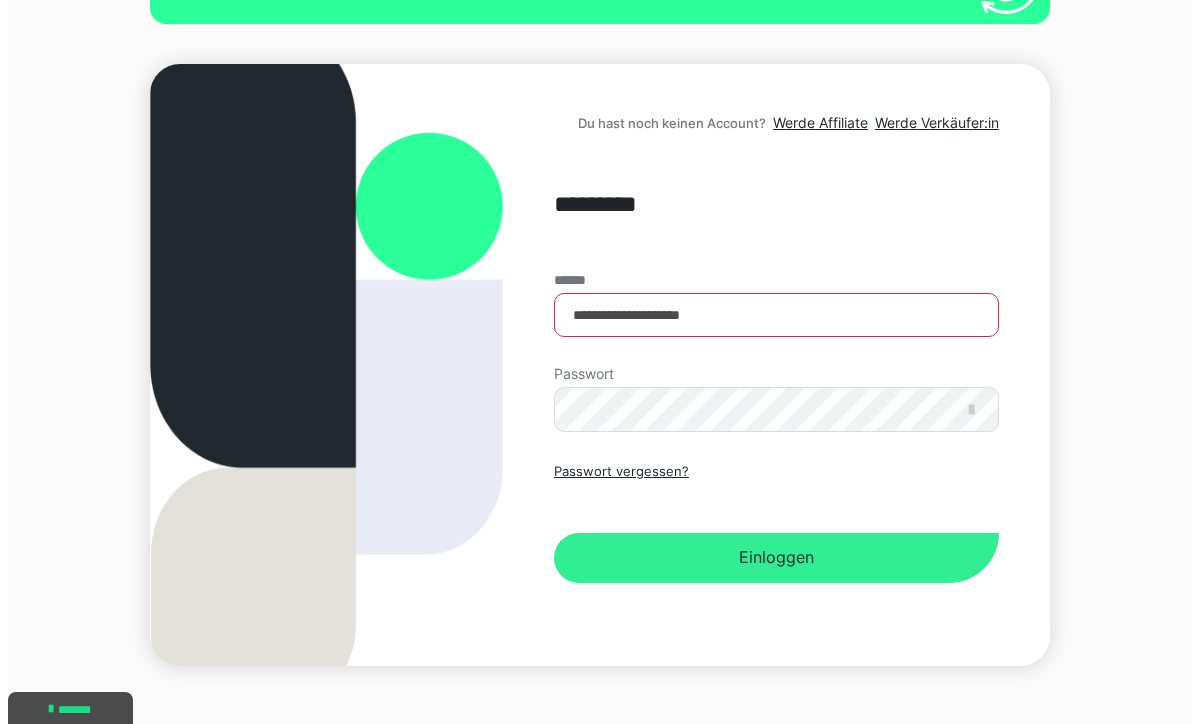 scroll, scrollTop: 0, scrollLeft: 0, axis: both 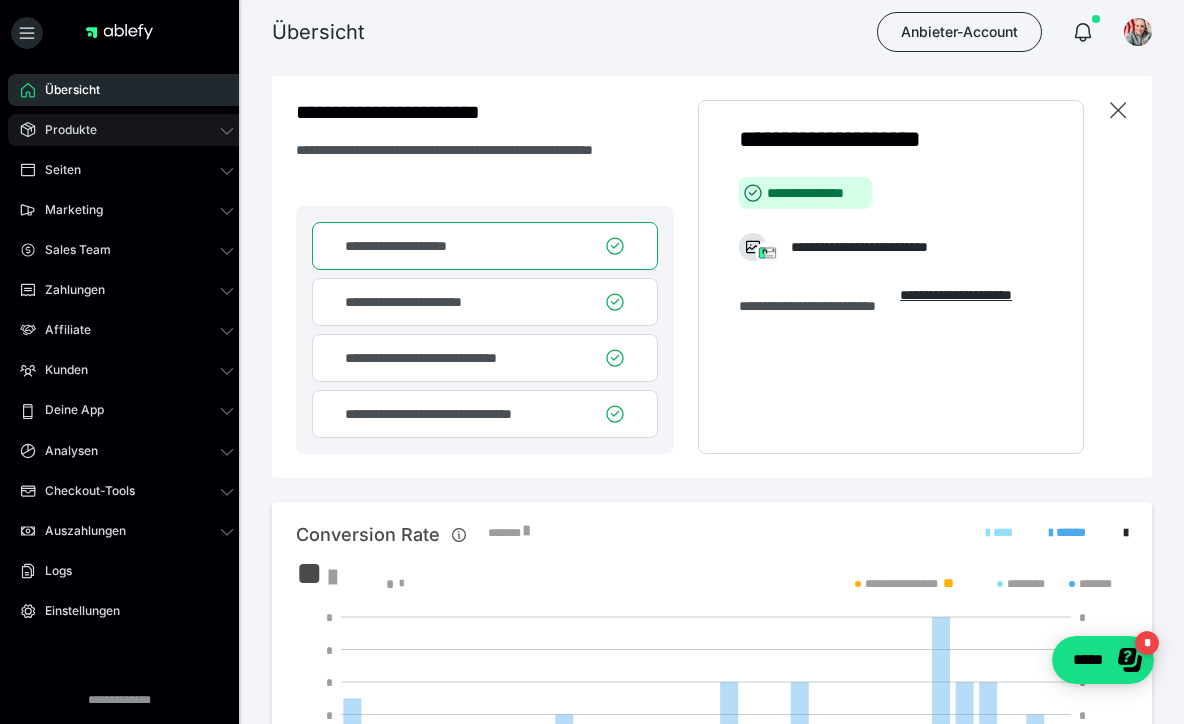 click on "Produkte" at bounding box center (64, 130) 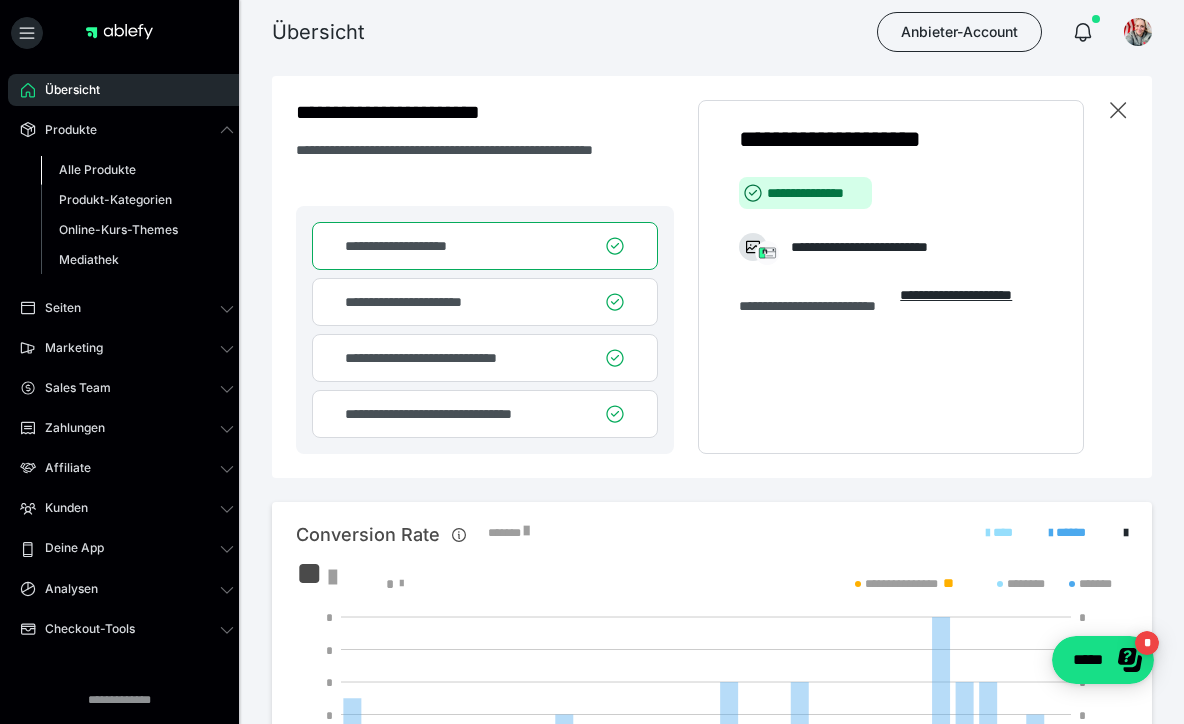 click on "Alle Produkte" at bounding box center (137, 170) 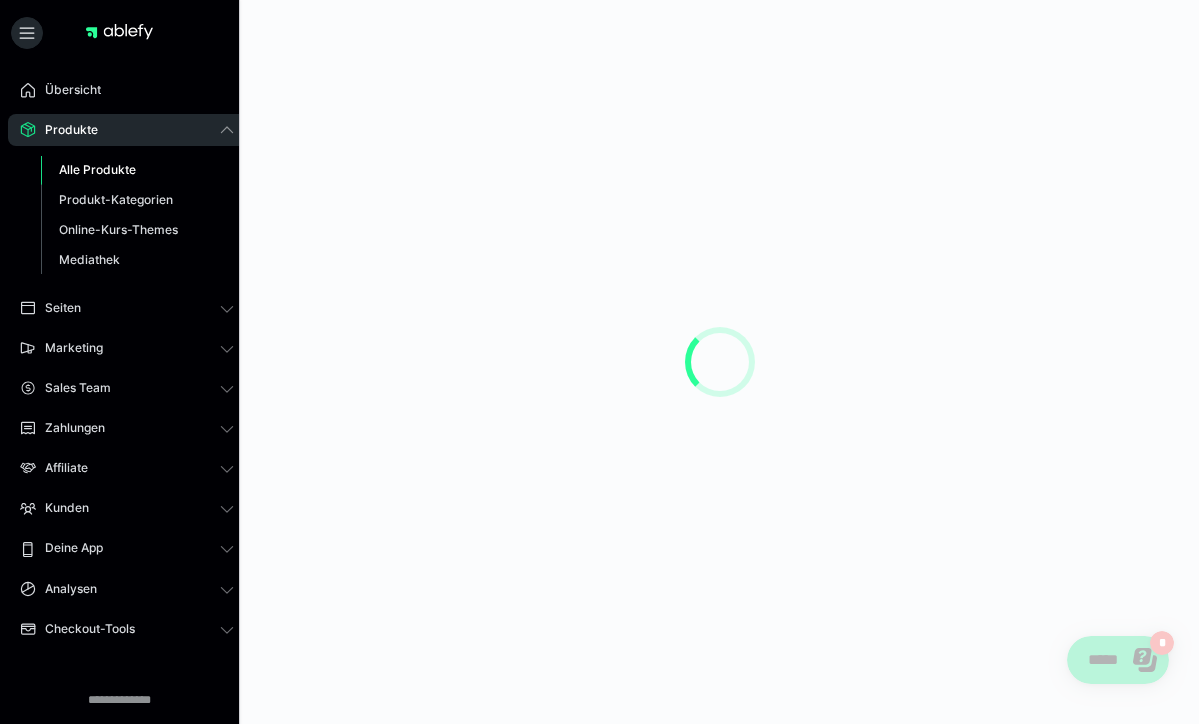 click on "Alle Produkte" at bounding box center [97, 169] 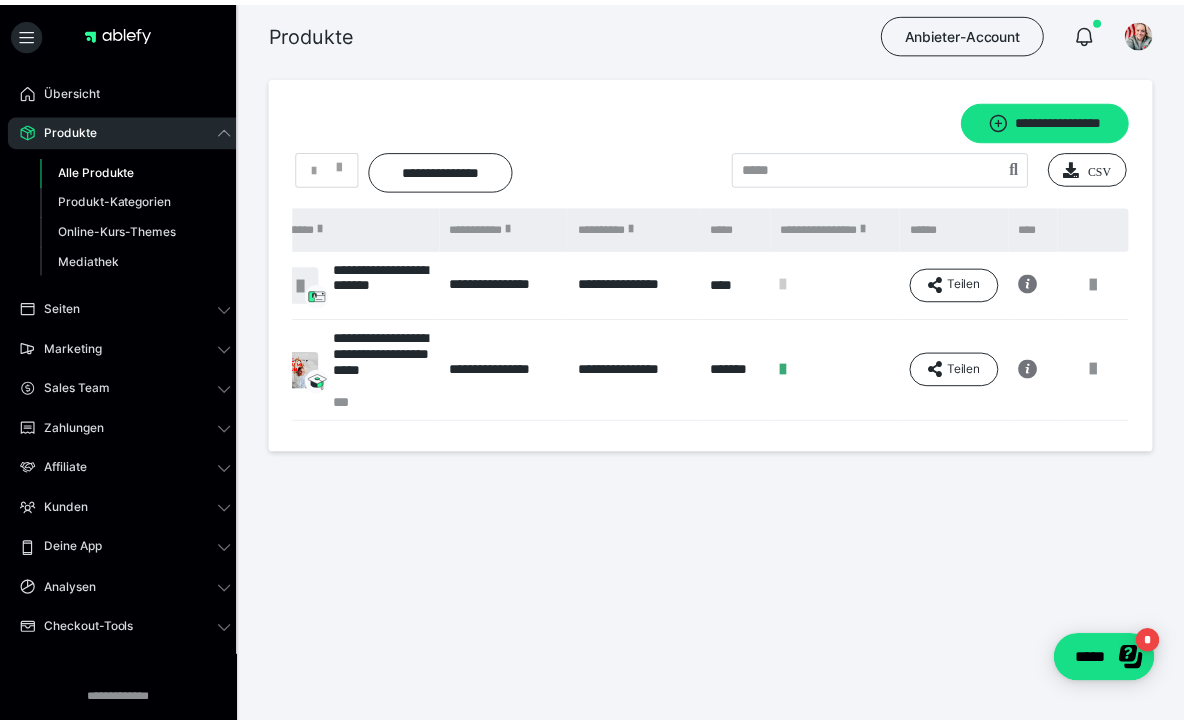 scroll, scrollTop: 0, scrollLeft: 100, axis: horizontal 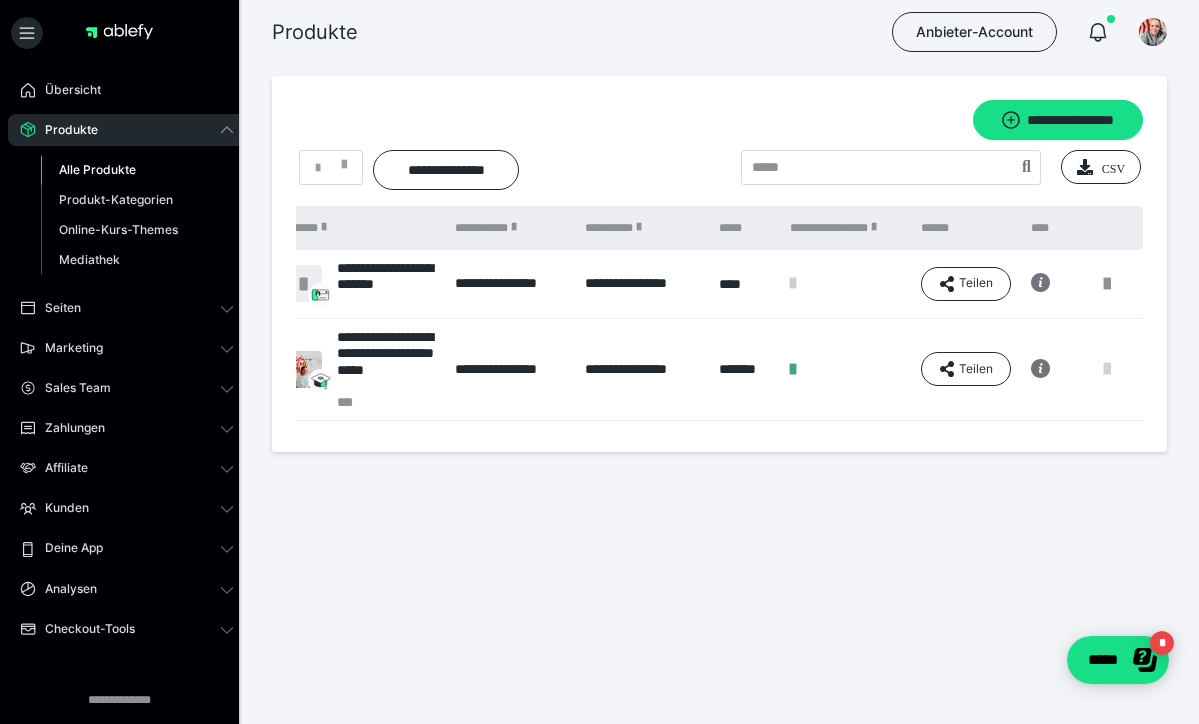 click at bounding box center [1107, 369] 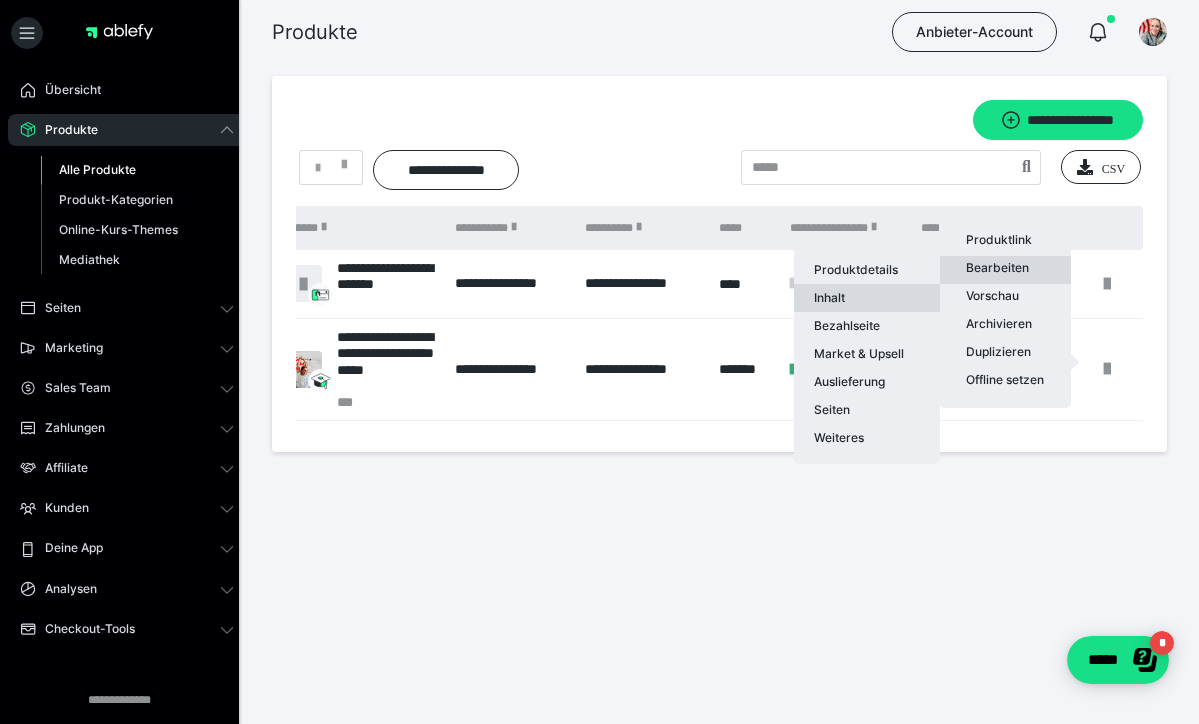 click on "Inhalt" at bounding box center [867, 298] 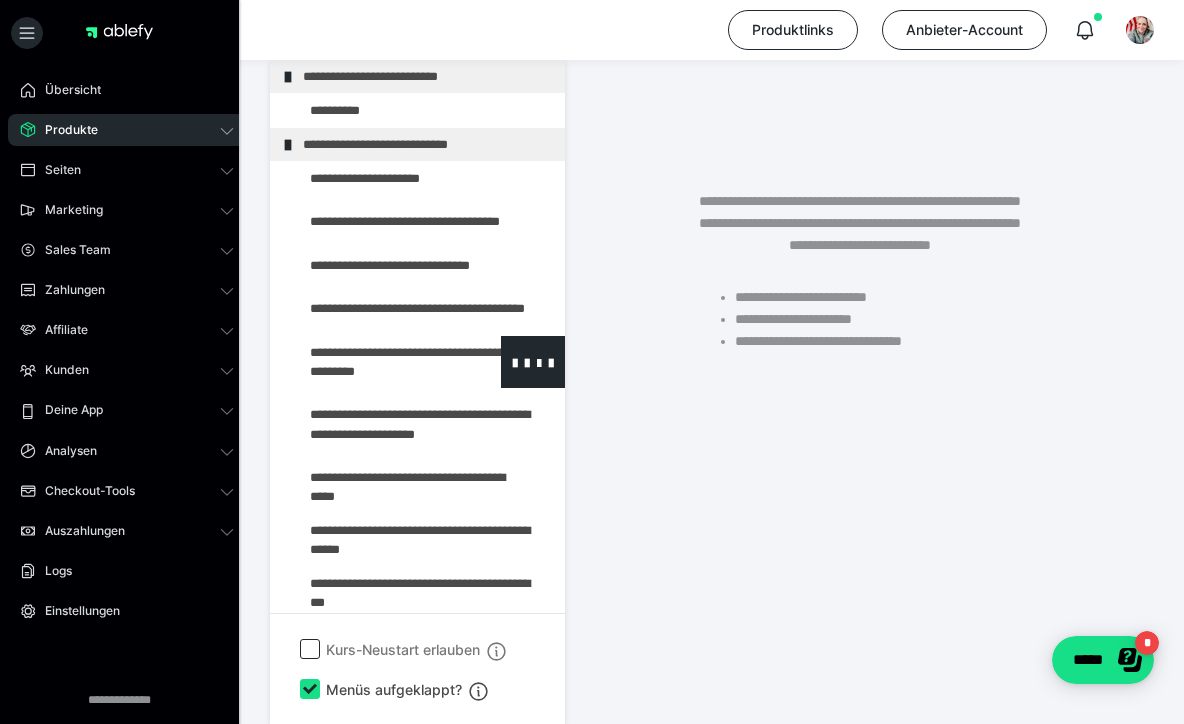 scroll, scrollTop: 437, scrollLeft: 0, axis: vertical 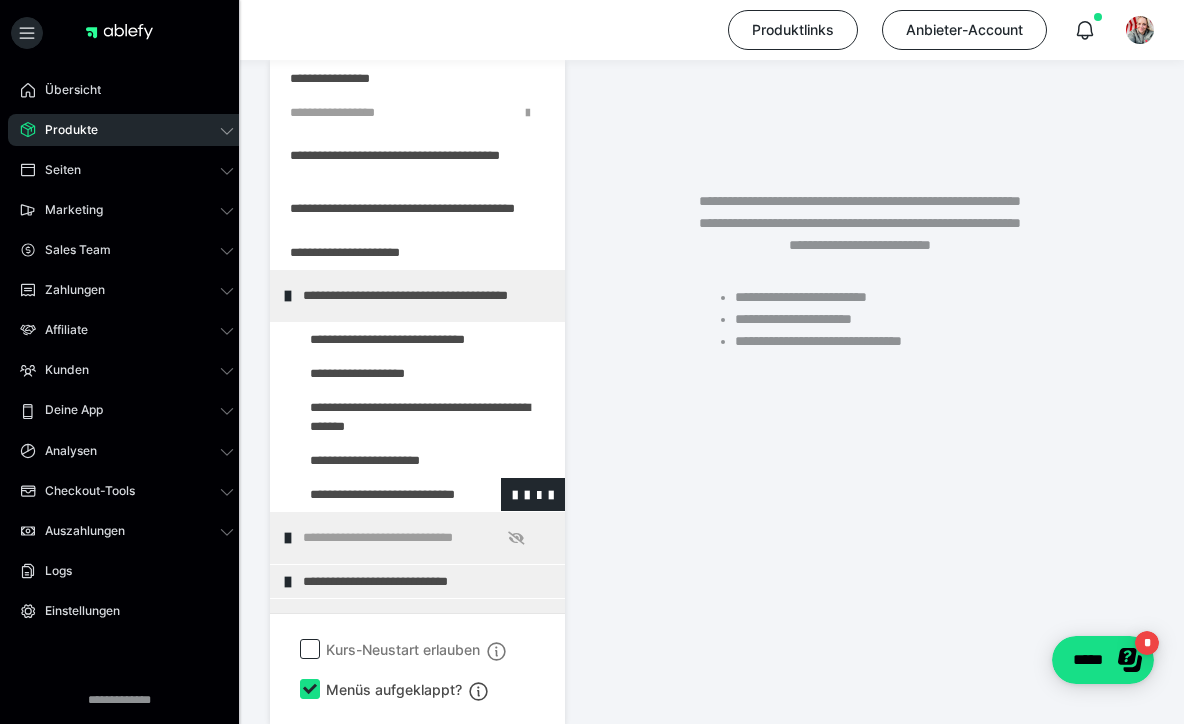 click at bounding box center [375, 494] 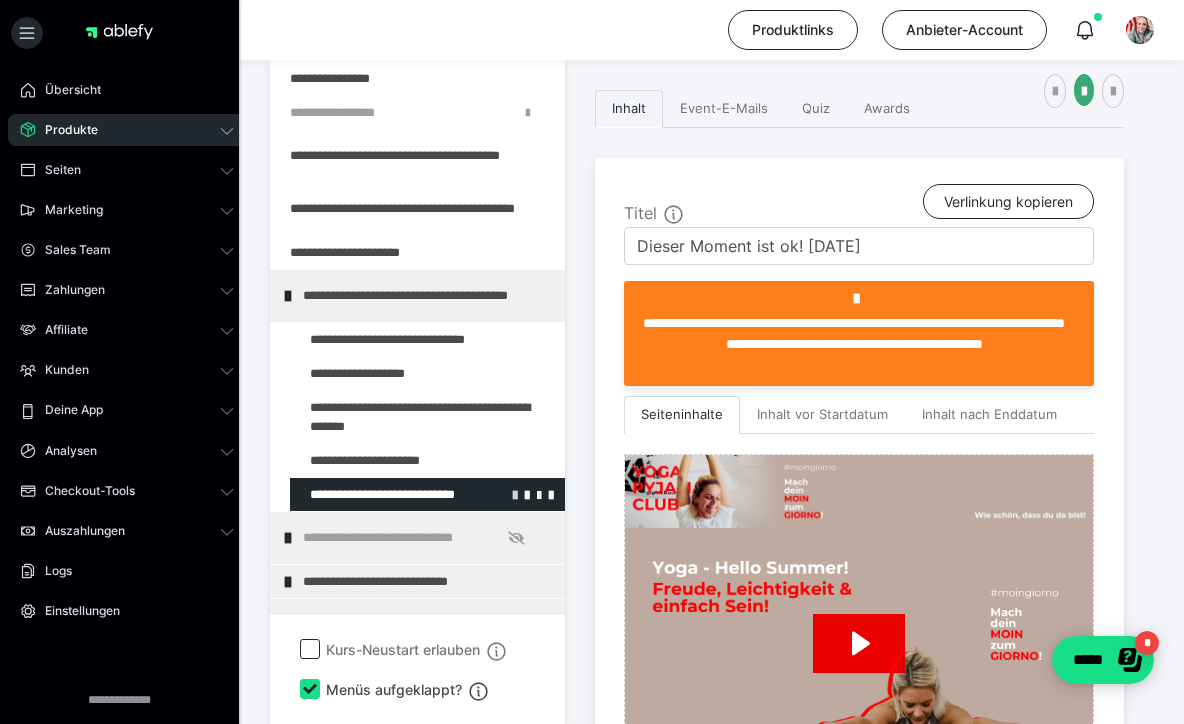 click at bounding box center (515, 494) 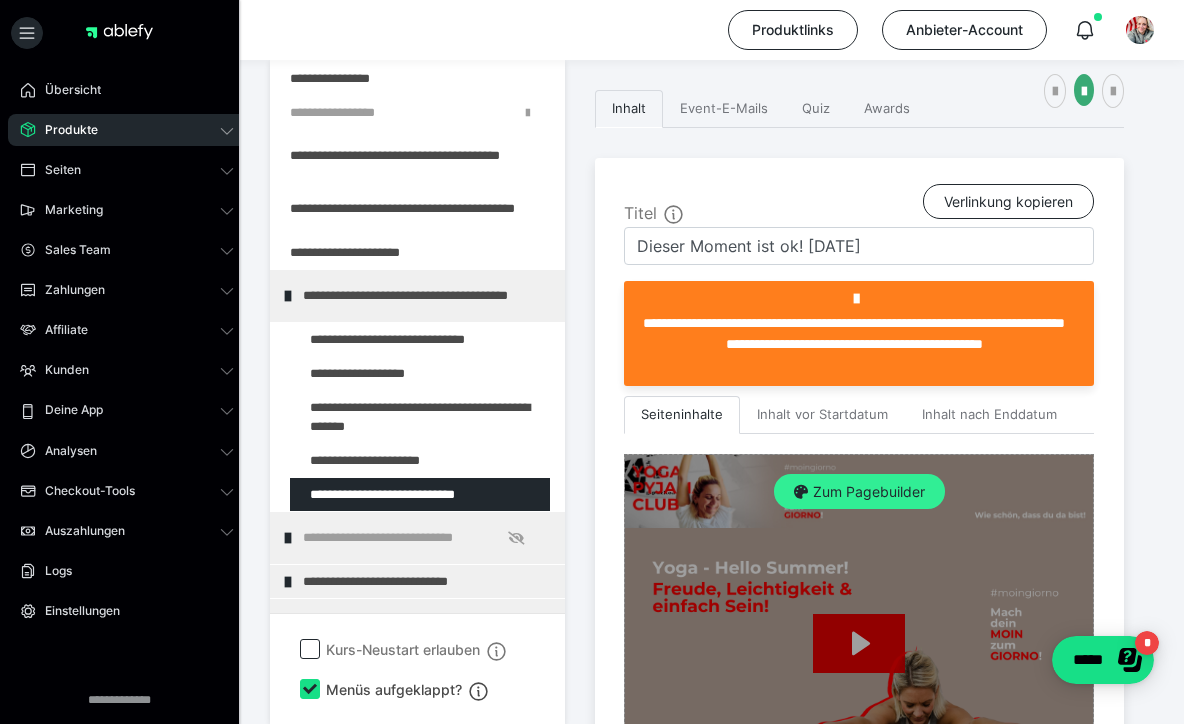 click on "Zum Pagebuilder" at bounding box center [859, 492] 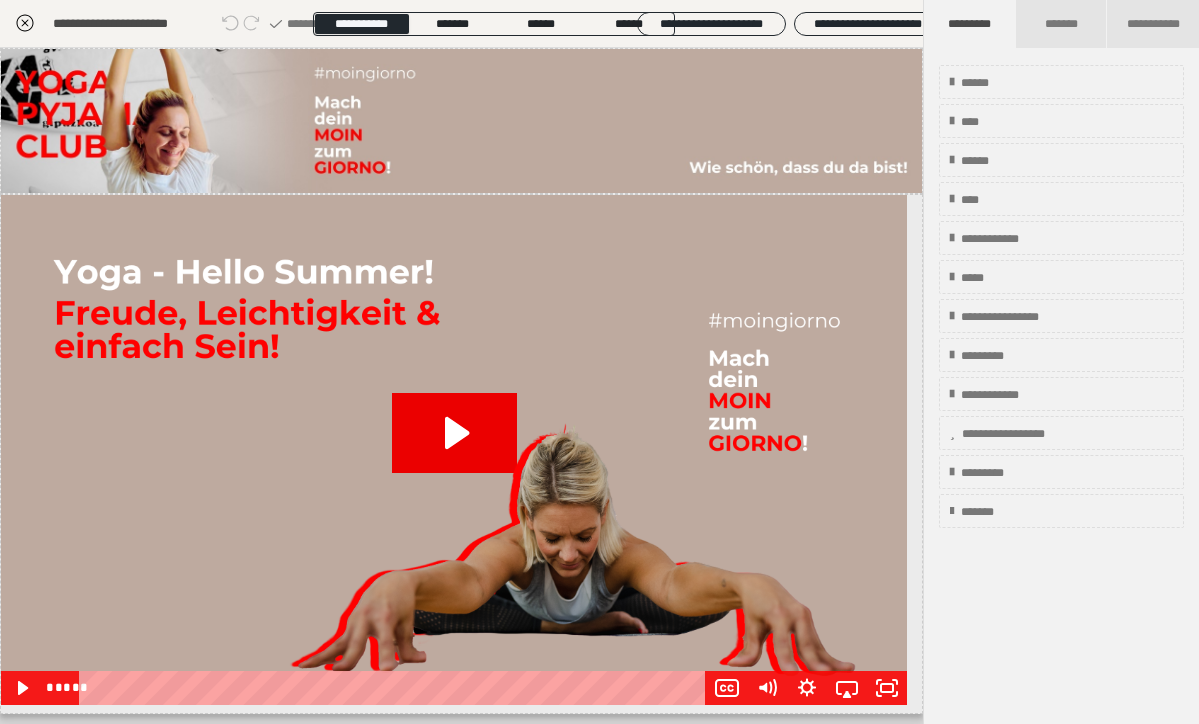 click 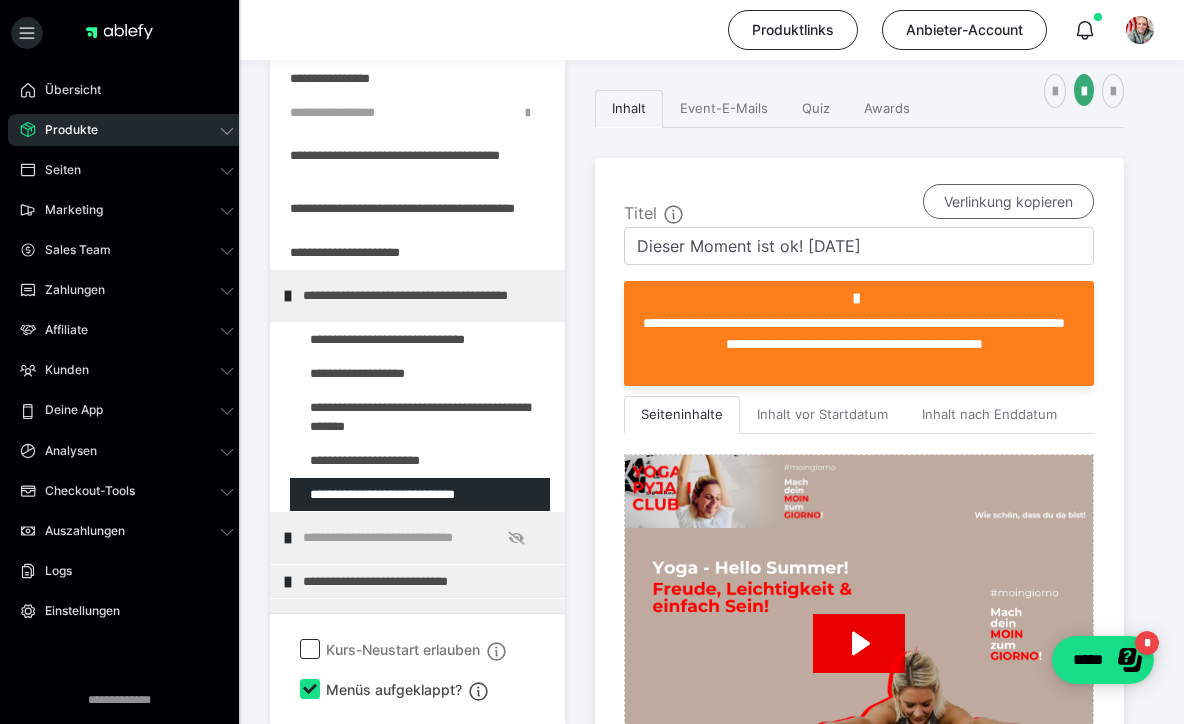 click on "Verlinkung kopieren" at bounding box center [1008, 202] 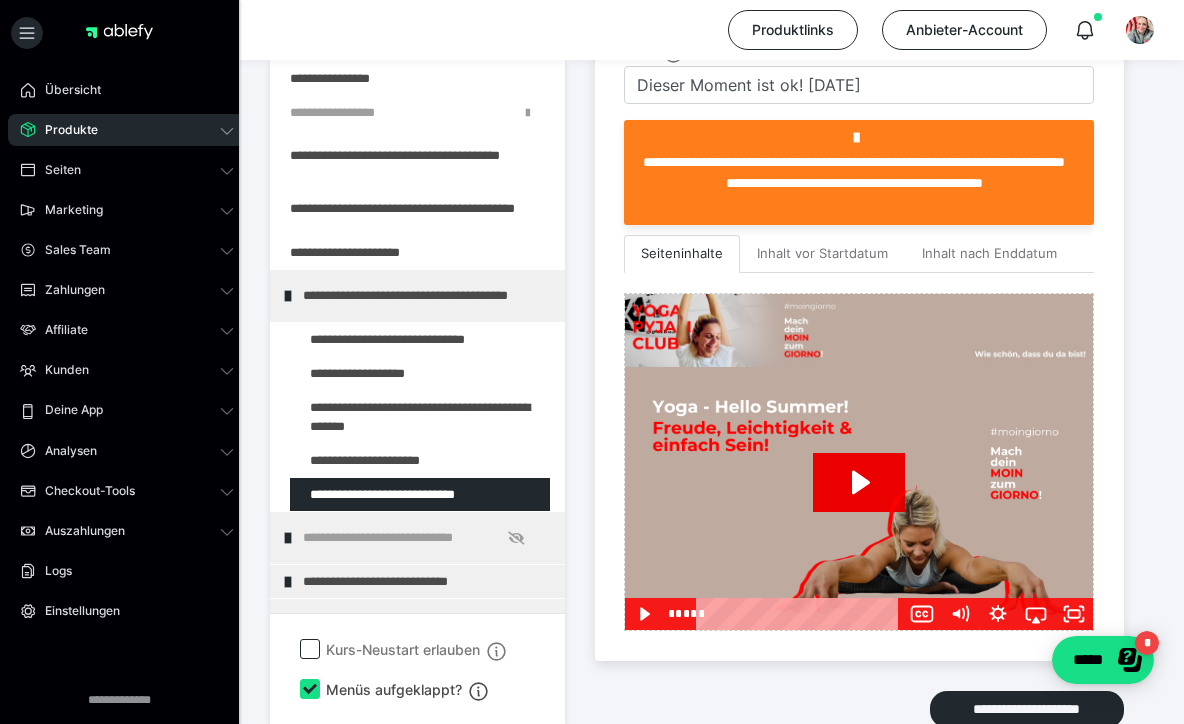scroll, scrollTop: 470, scrollLeft: 0, axis: vertical 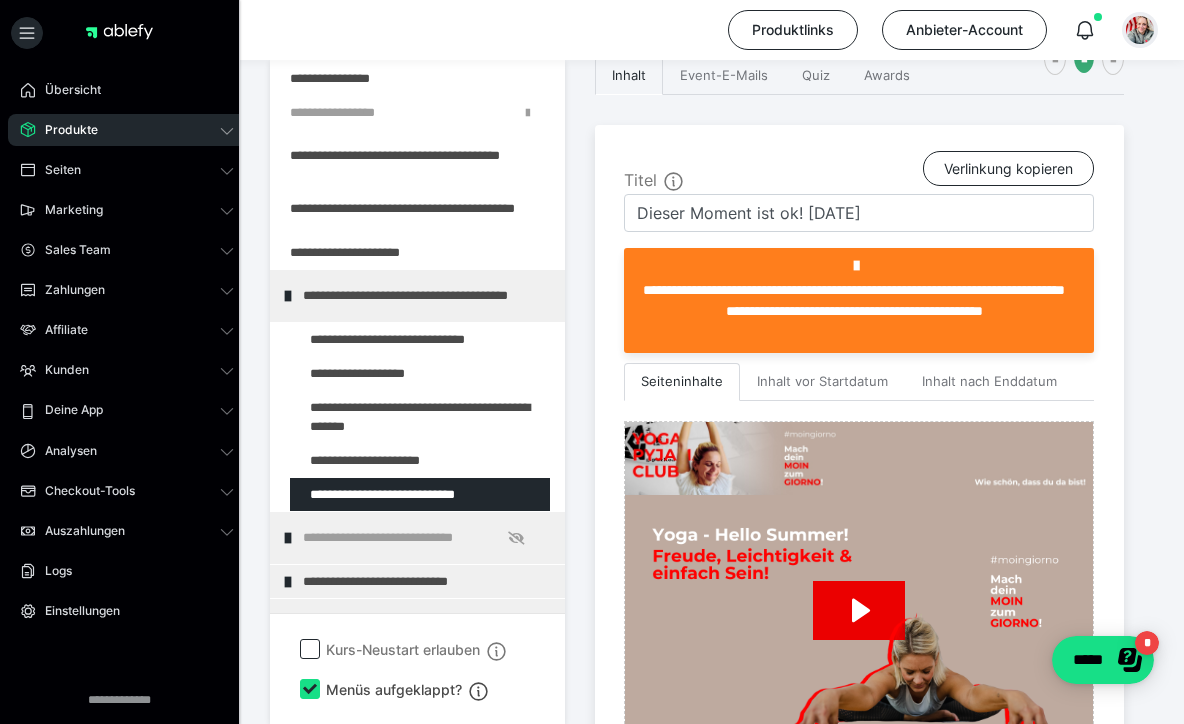 click at bounding box center [1140, 30] 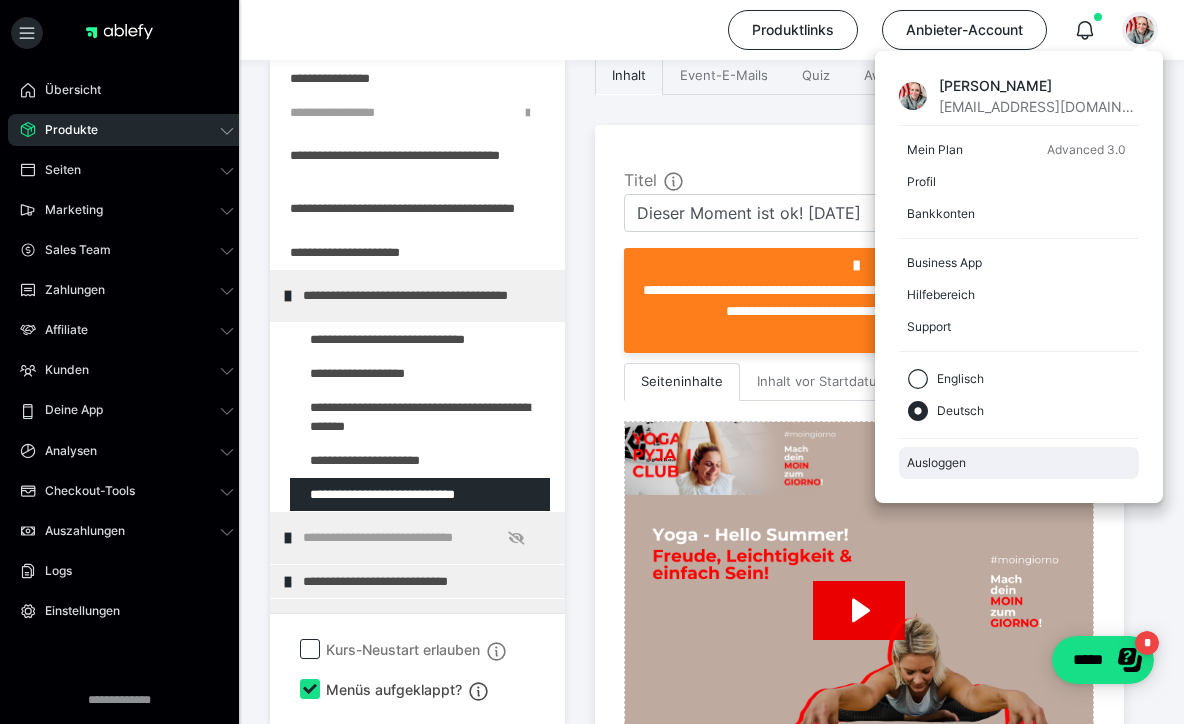 click on "Ausloggen" at bounding box center [1019, 463] 